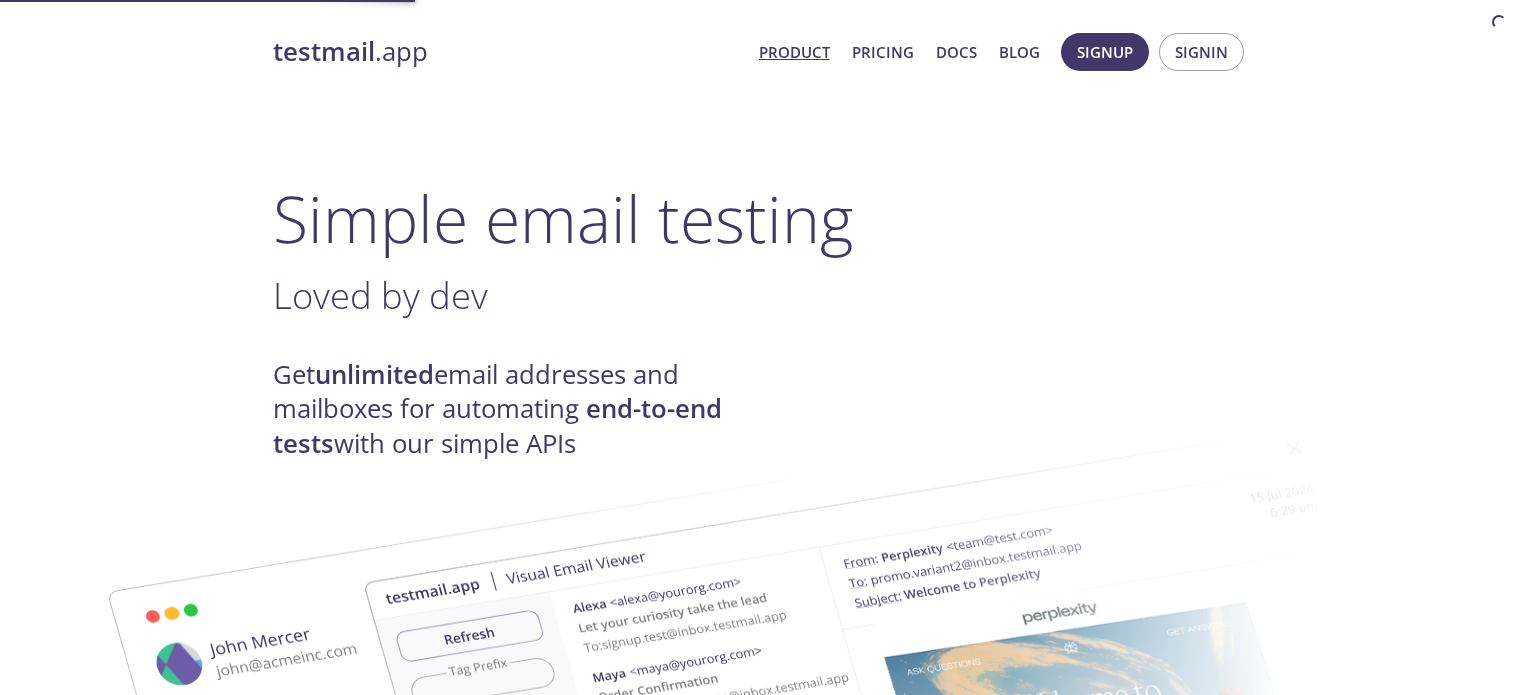 scroll, scrollTop: 0, scrollLeft: 0, axis: both 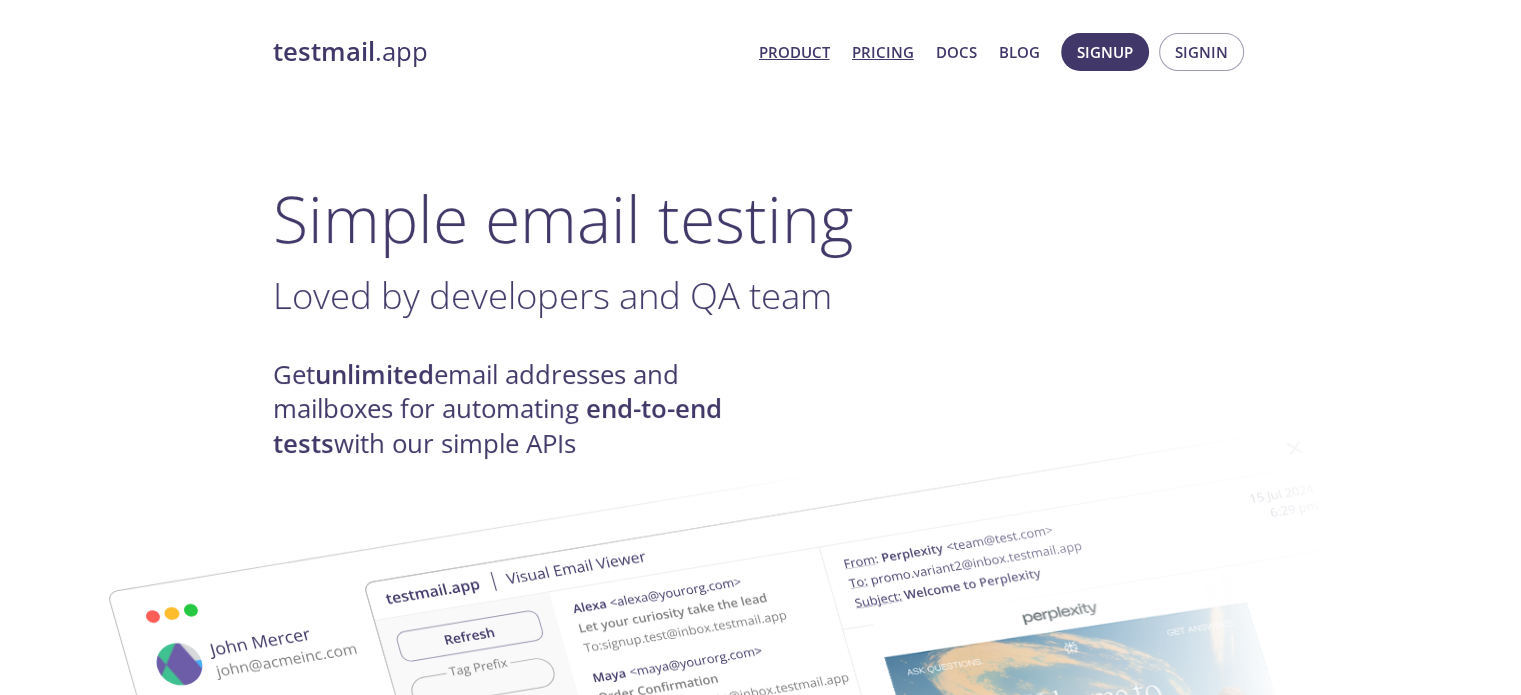 click on "Pricing" at bounding box center (883, 52) 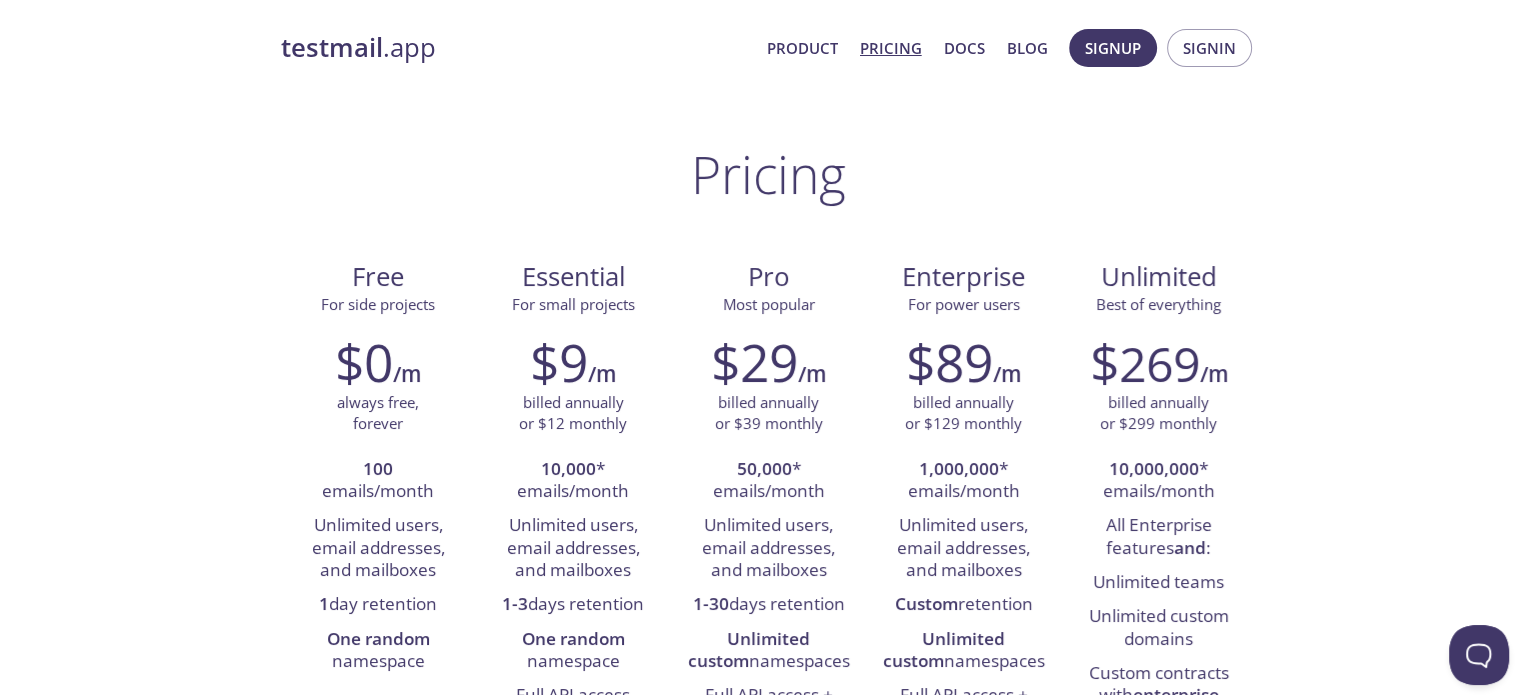 scroll, scrollTop: 0, scrollLeft: 0, axis: both 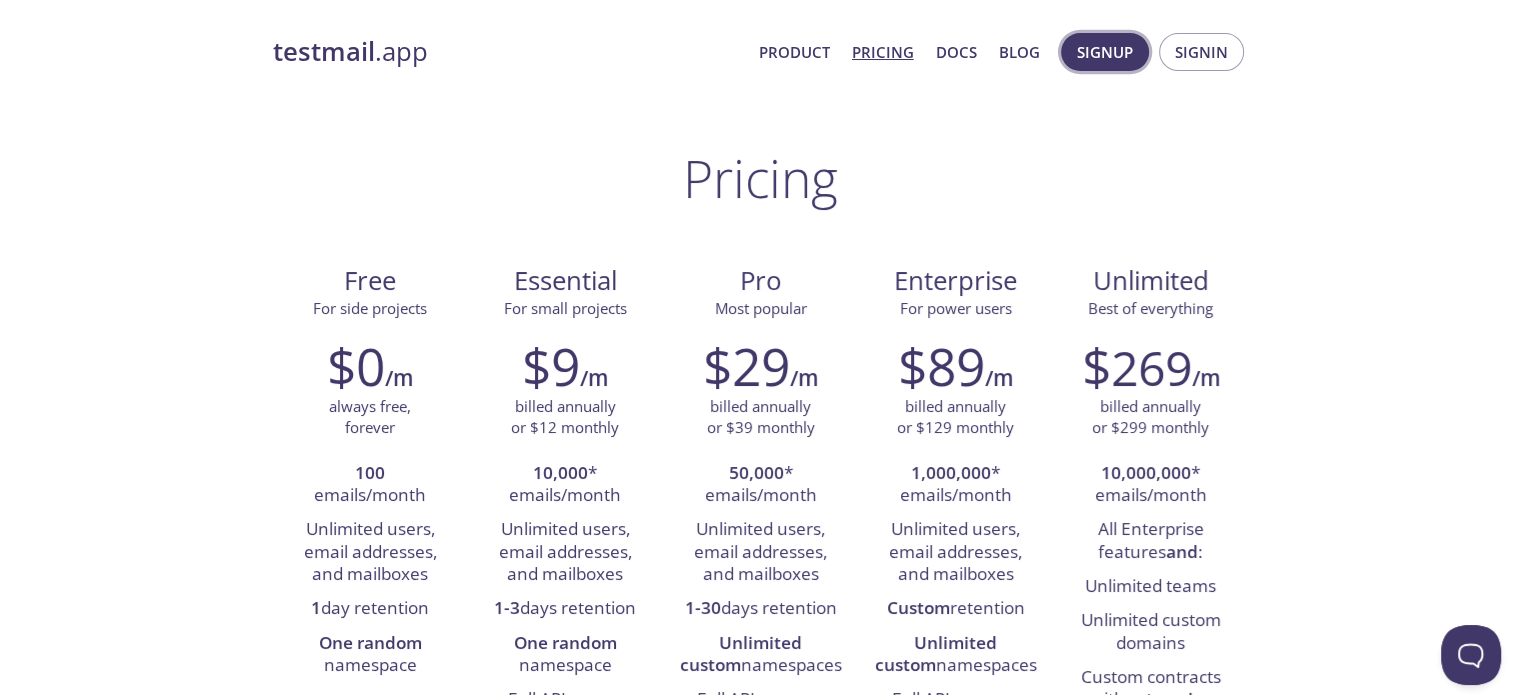 click on "Signup" at bounding box center [1105, 52] 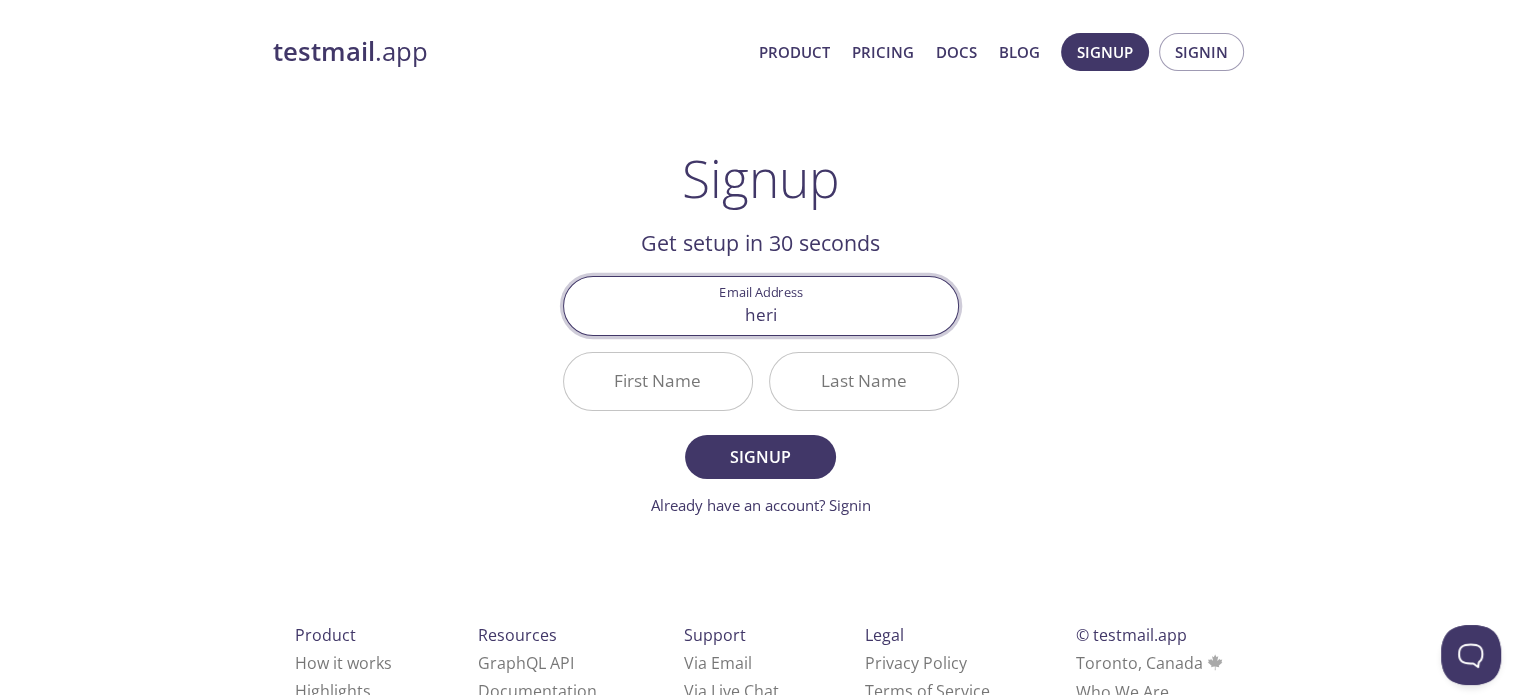 type on "[EMAIL]" 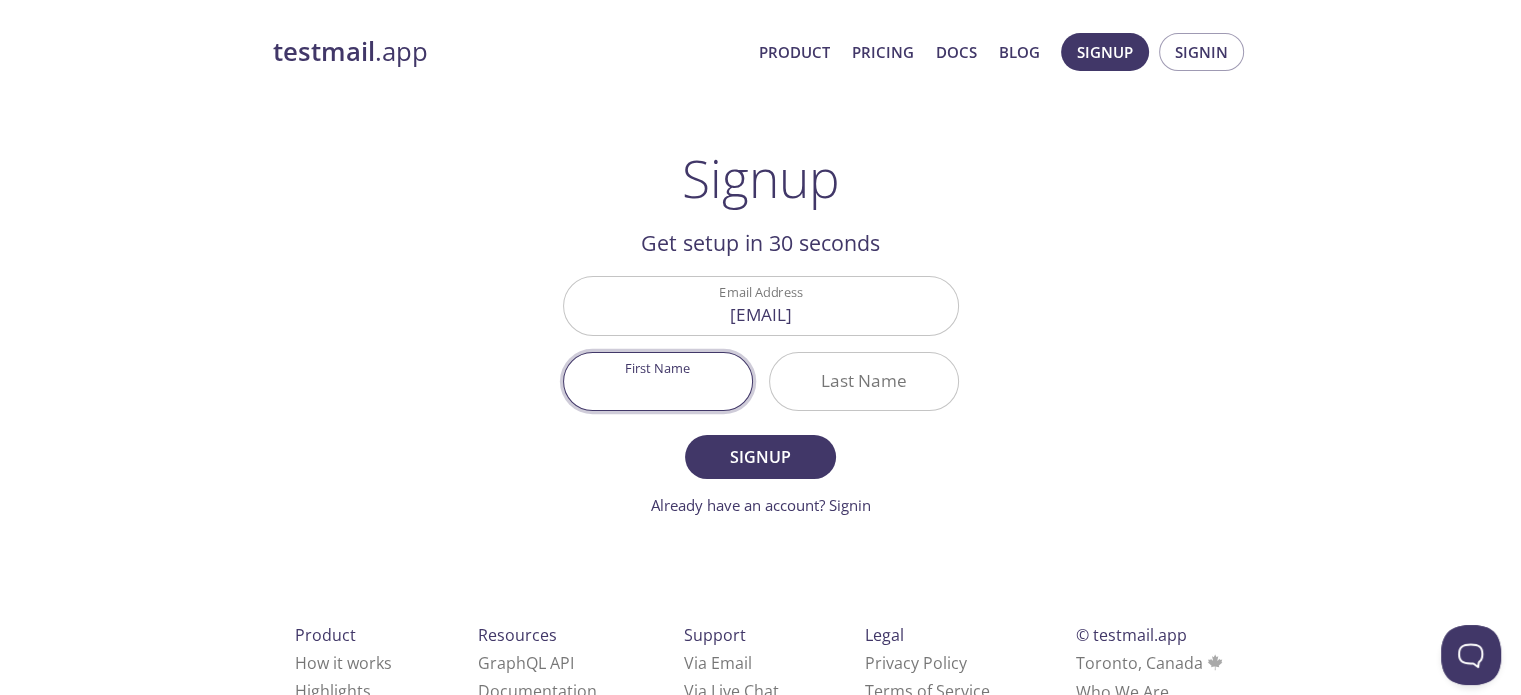 click on "First Name" at bounding box center (658, 381) 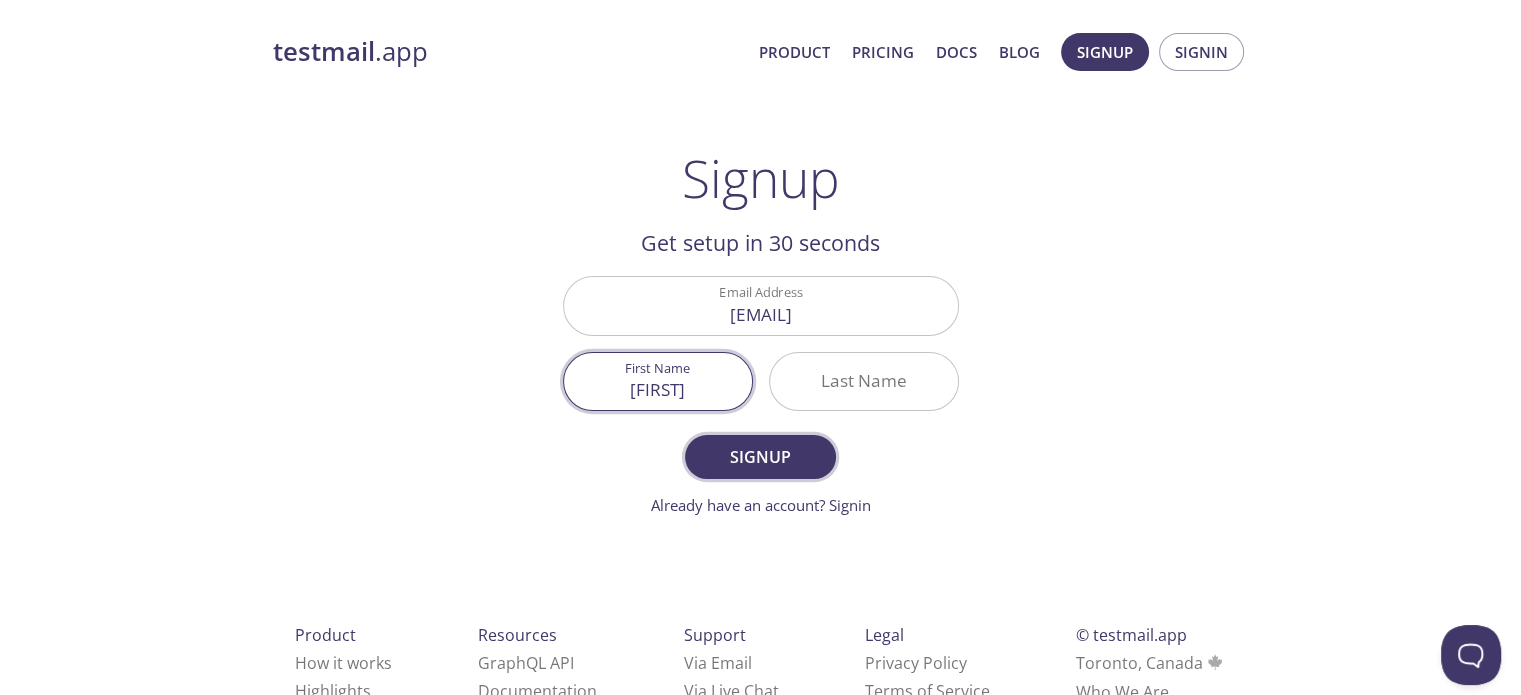 type on "[FIRST]" 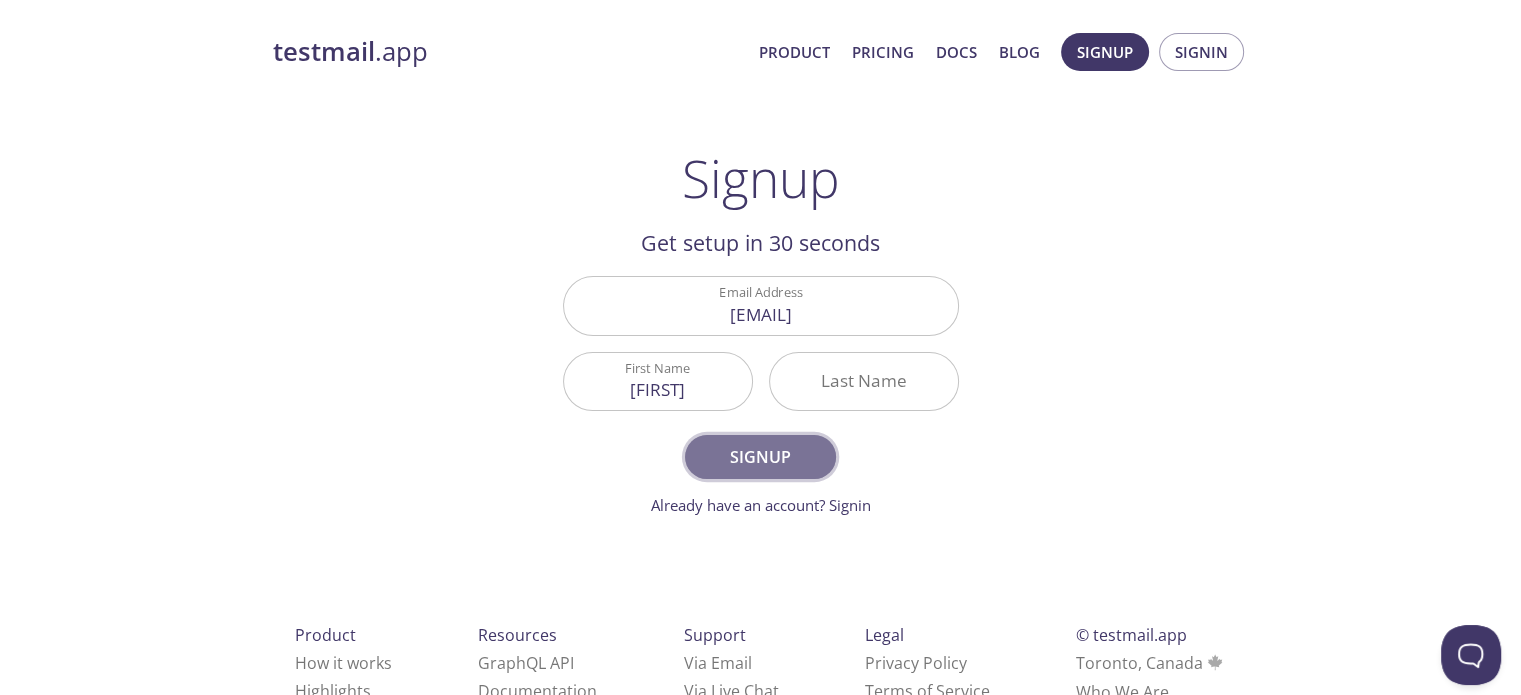 click on "Signup" at bounding box center [760, 457] 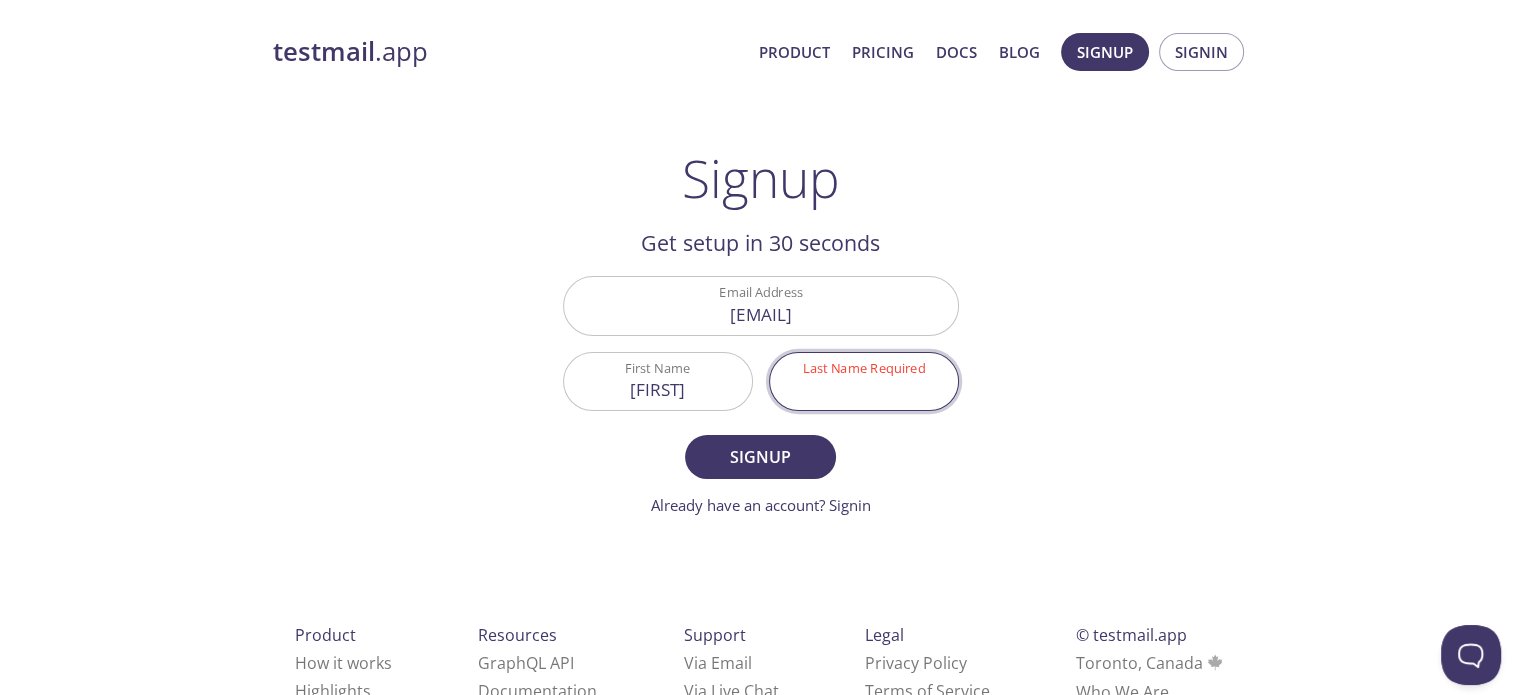 click on "Last Name Required" at bounding box center [864, 381] 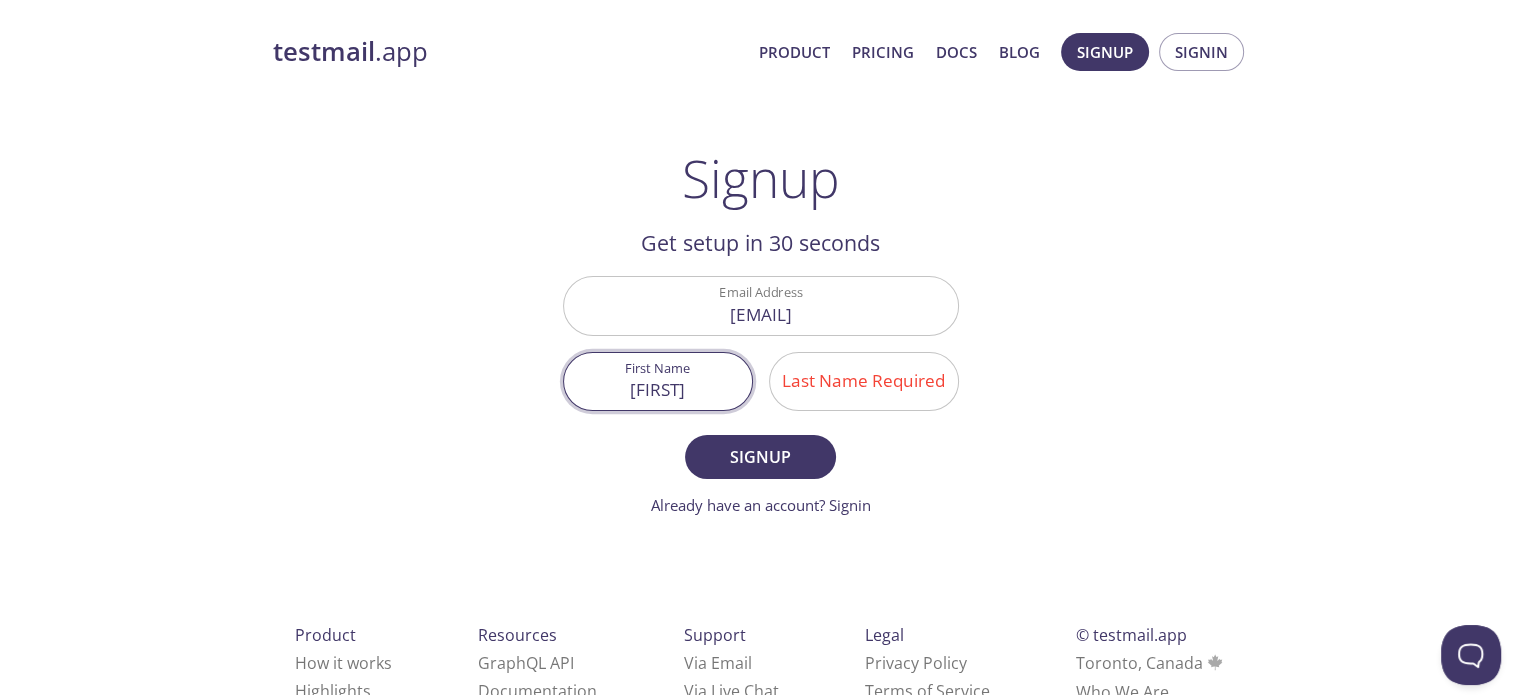 click on "[FIRST]" at bounding box center (658, 381) 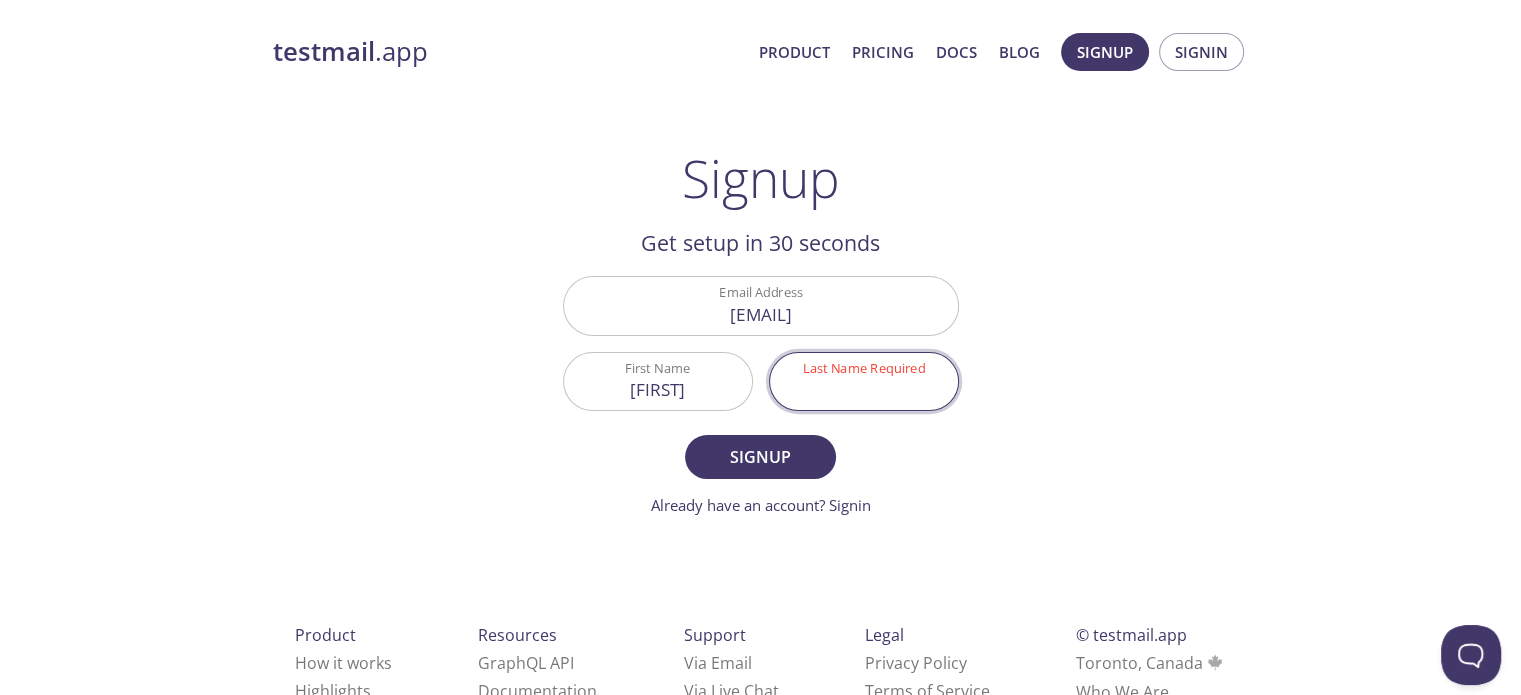 paste on "[FIRST]" 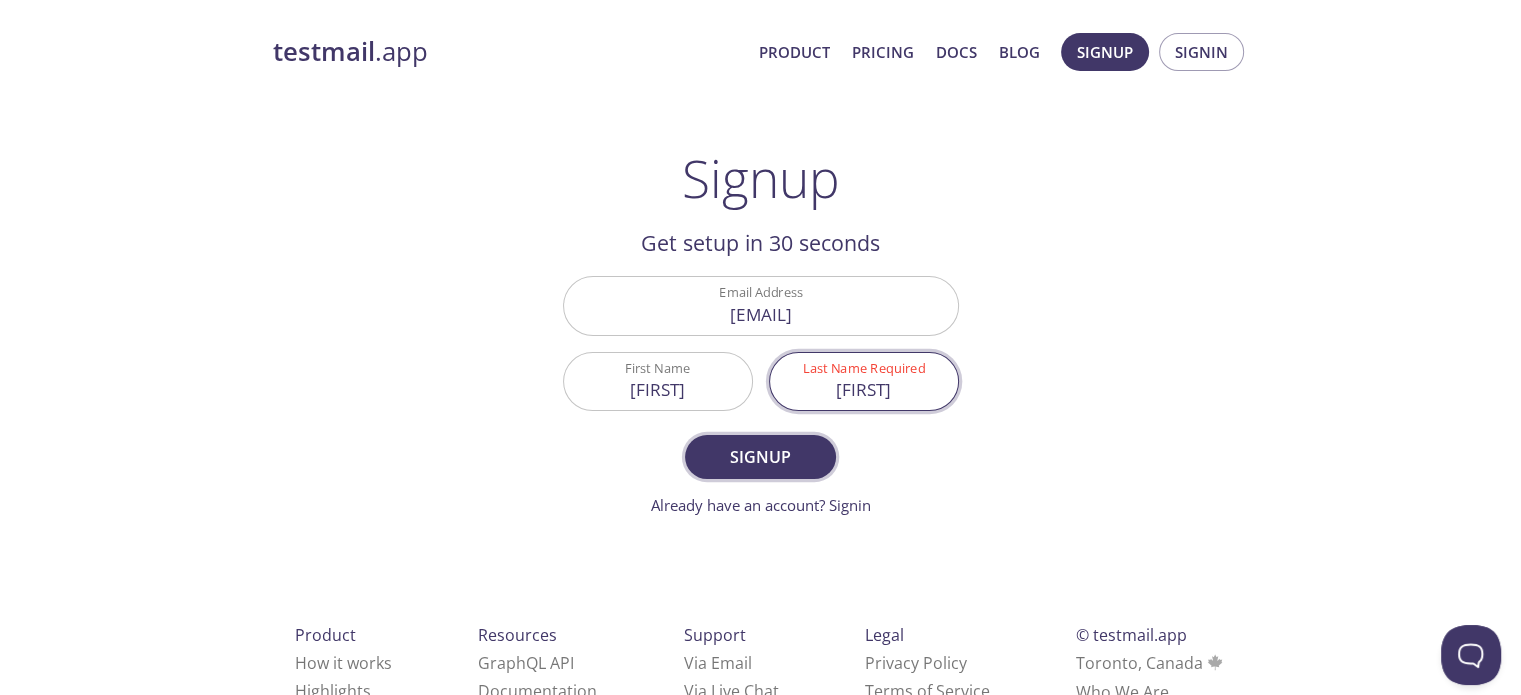 type on "[FIRST]" 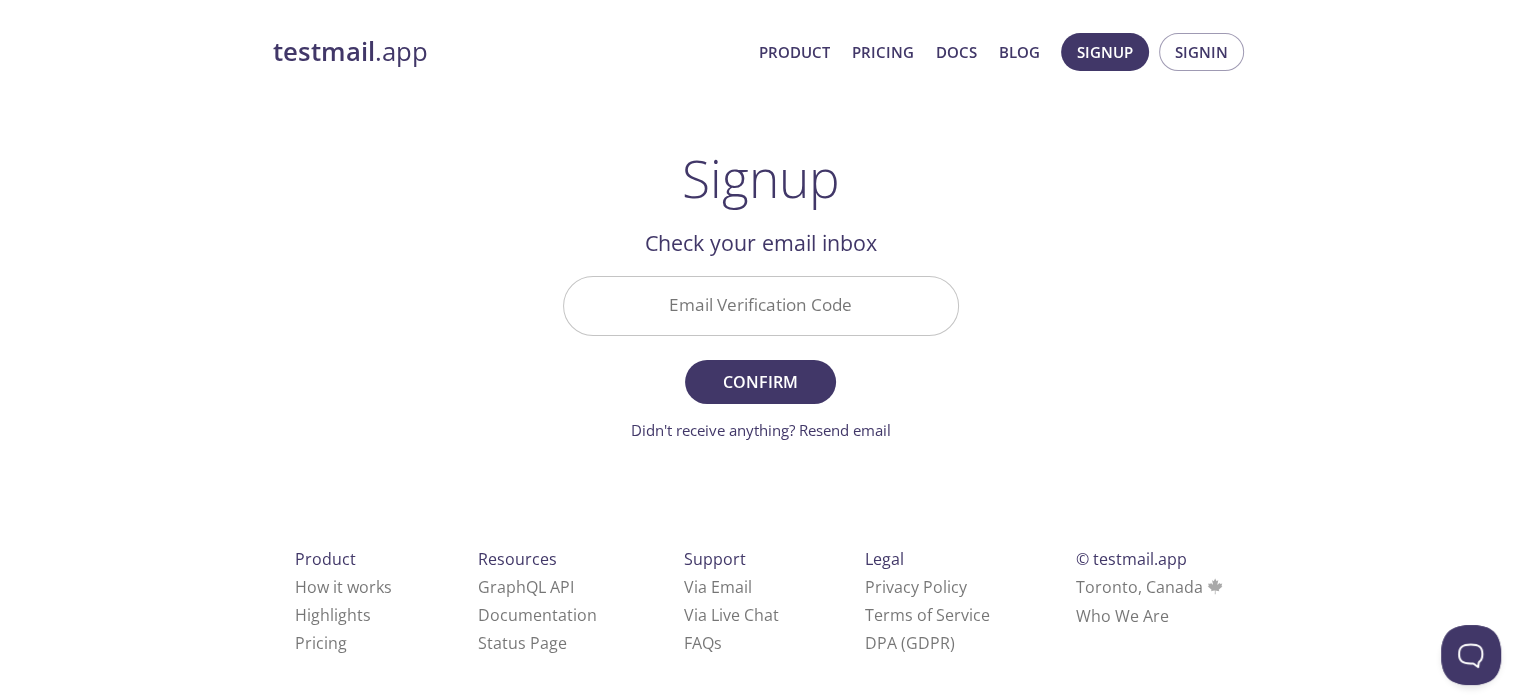 click on "Email Verification Code" at bounding box center (761, 305) 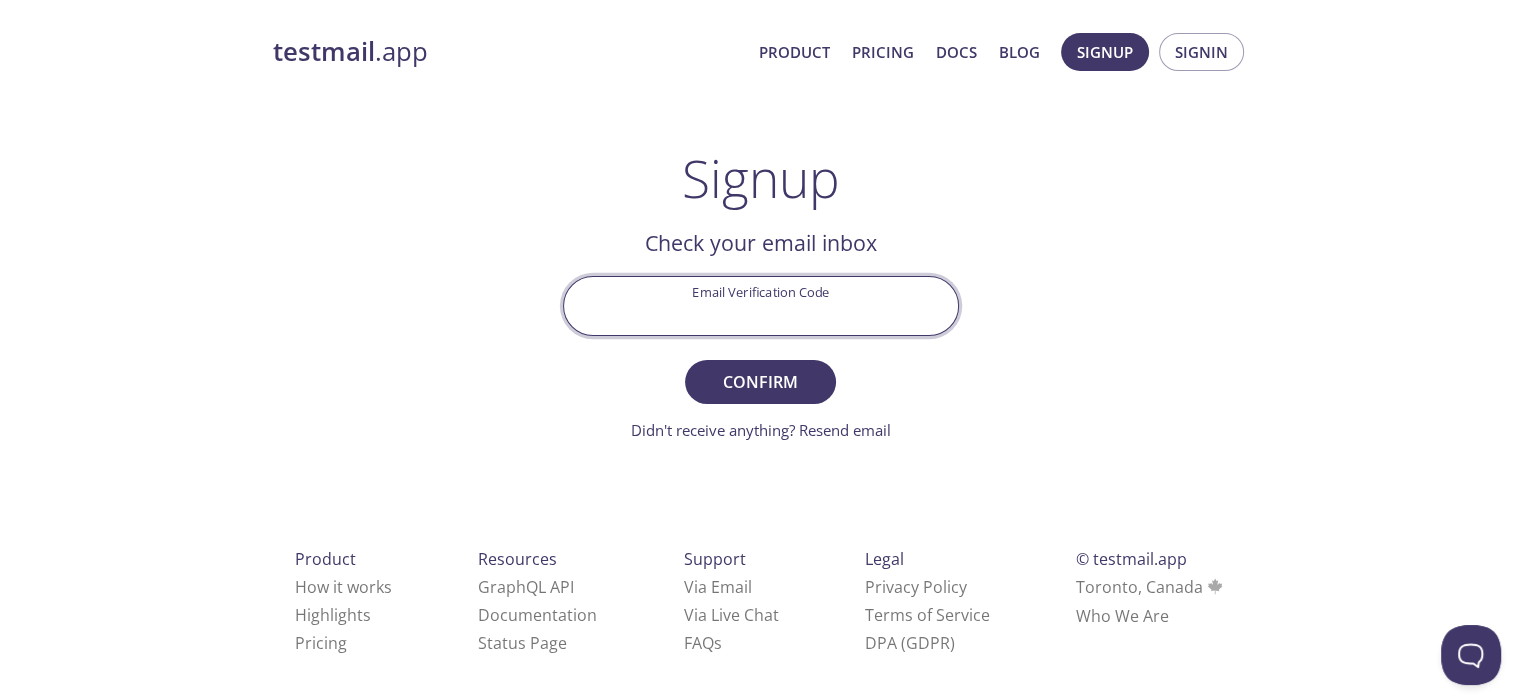 click on "Email Verification Code" at bounding box center (761, 305) 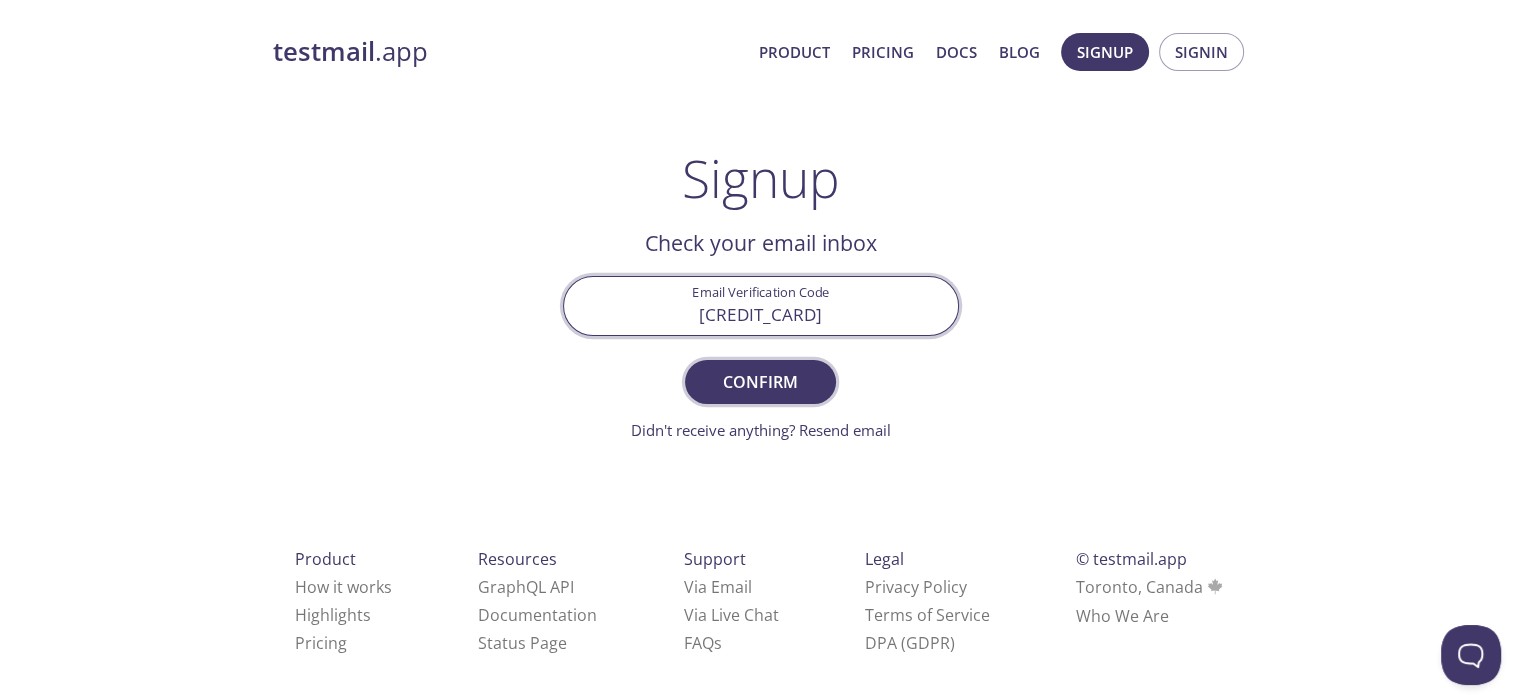 type on "[CREDIT_CARD]" 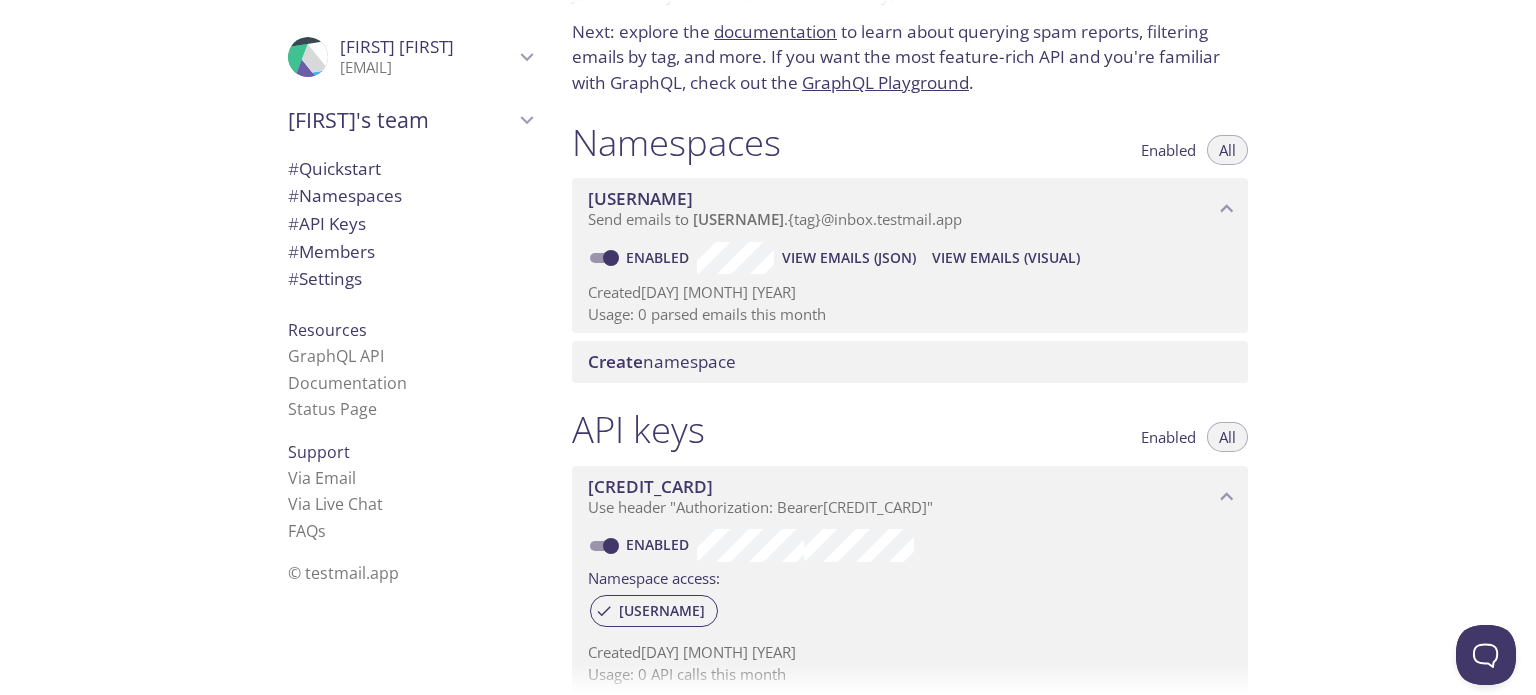 scroll, scrollTop: 127, scrollLeft: 0, axis: vertical 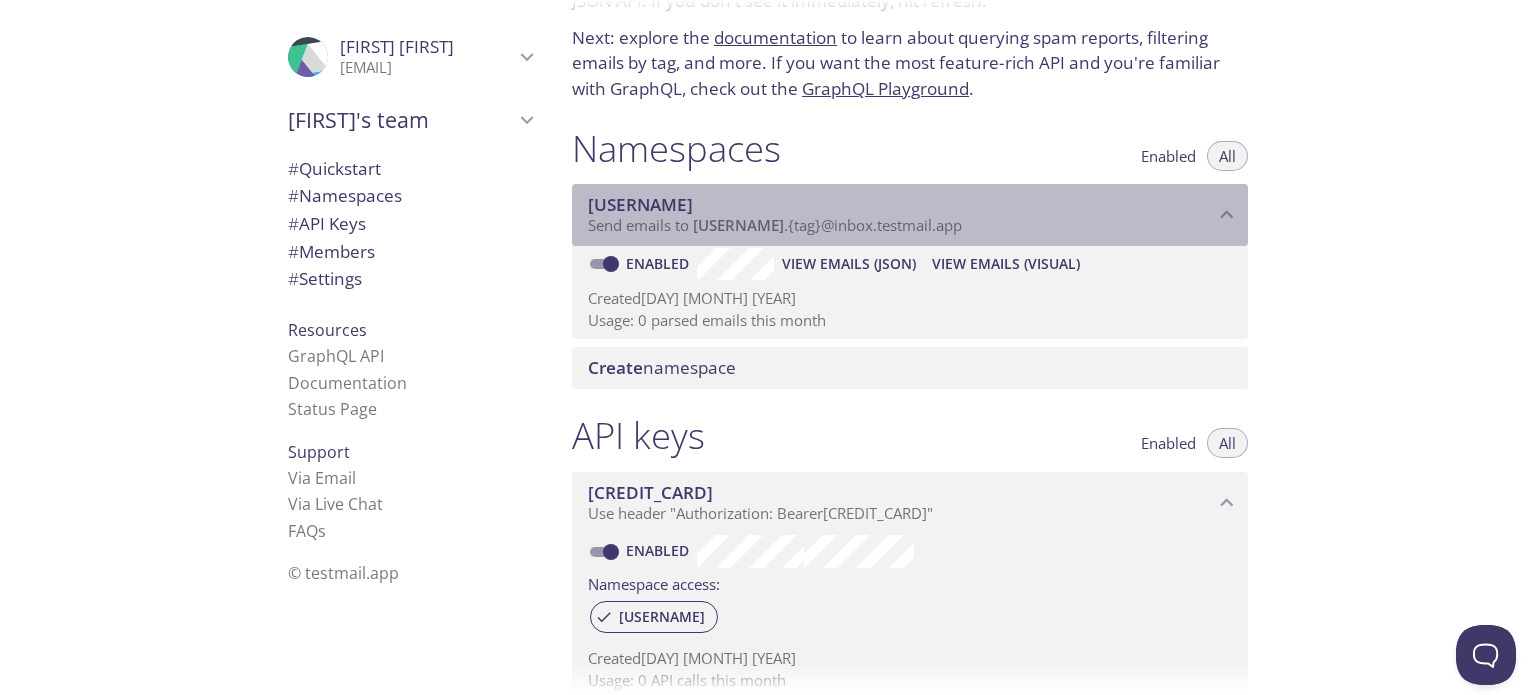 click on "[USERNAME]" at bounding box center [901, 205] 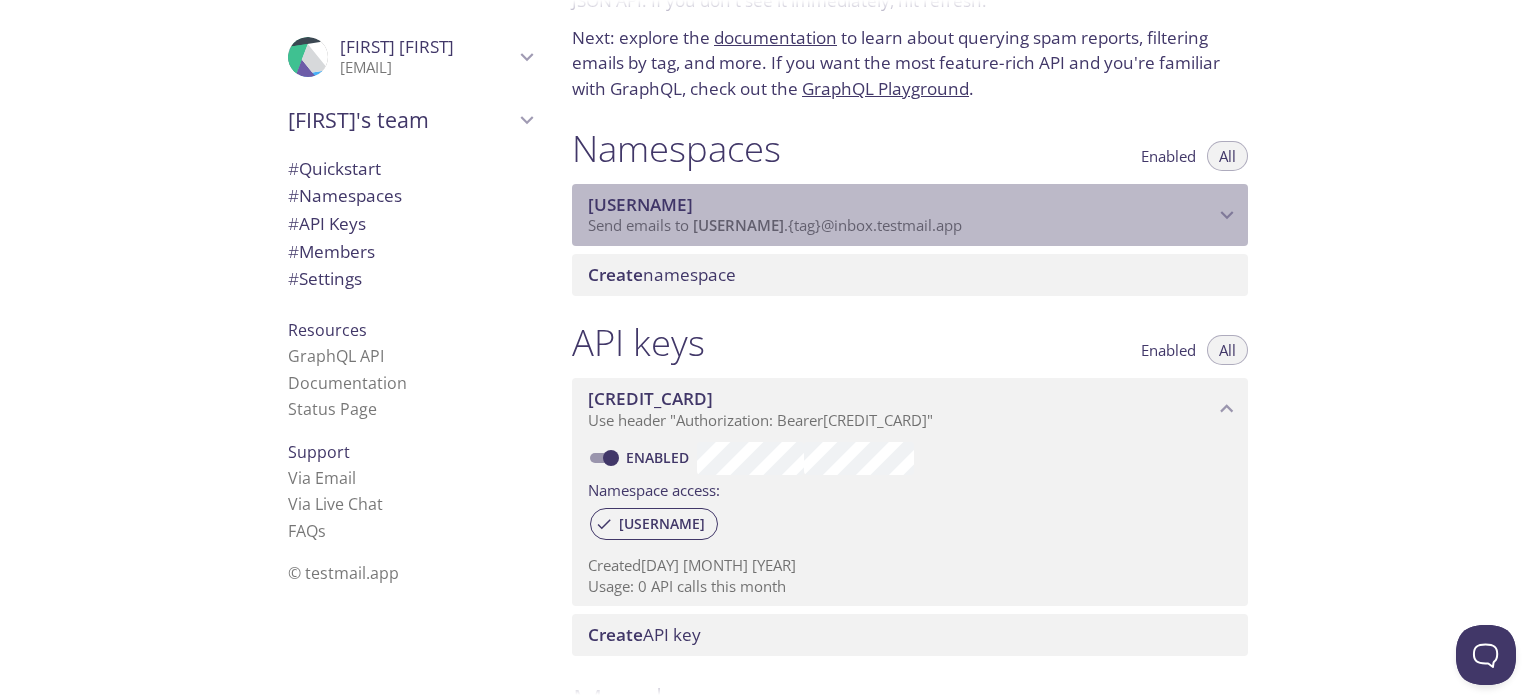 click on "[USERNAME]" at bounding box center (901, 205) 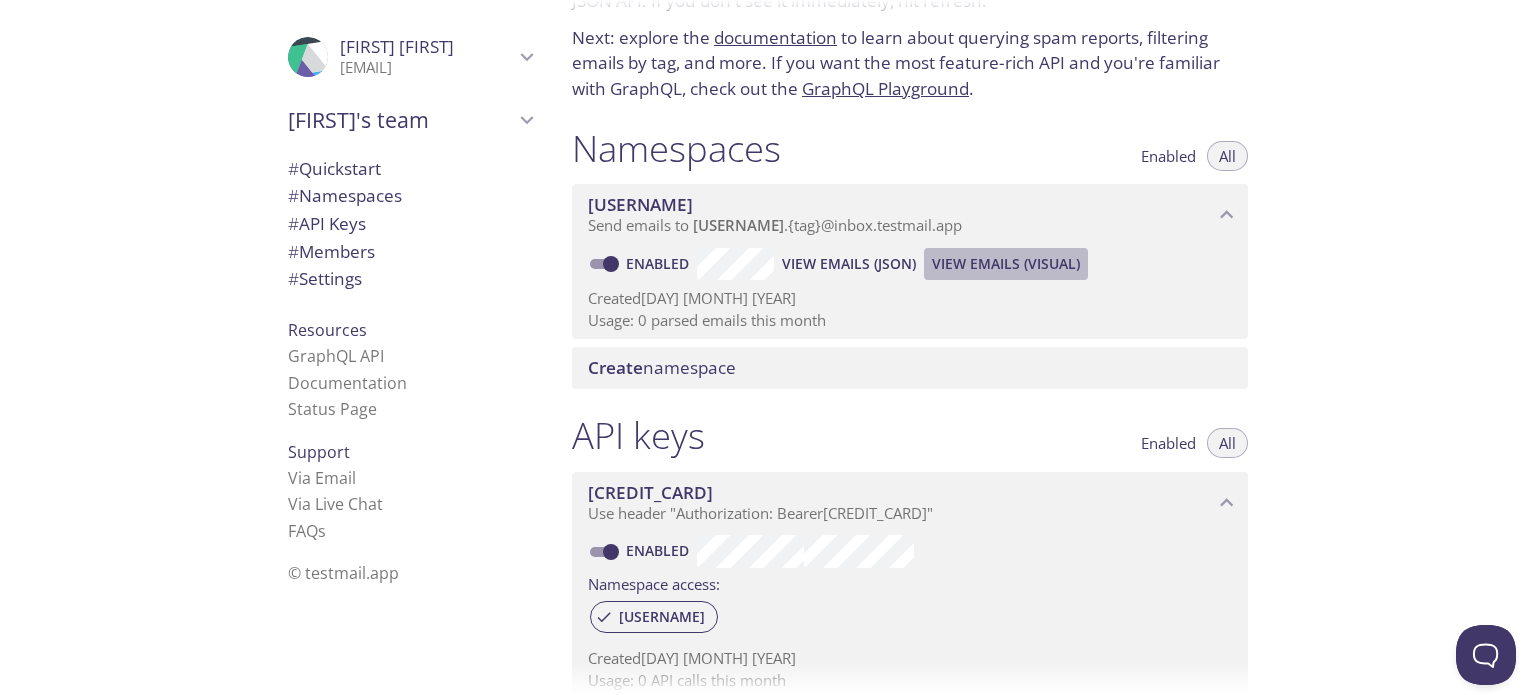 click on "View Emails (Visual)" at bounding box center [1006, 264] 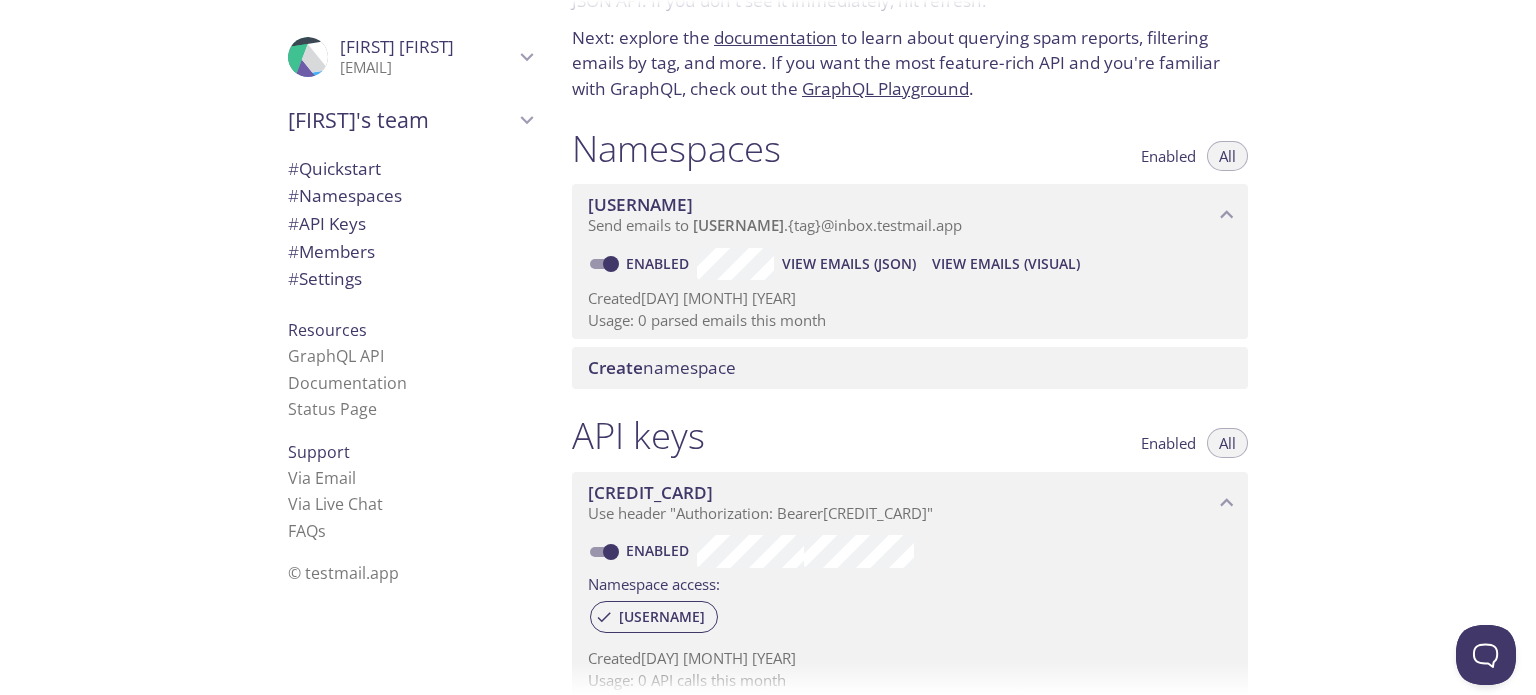 click on "Send emails to   [USERNAME] . {tag} @inbox.example.com" at bounding box center [775, 225] 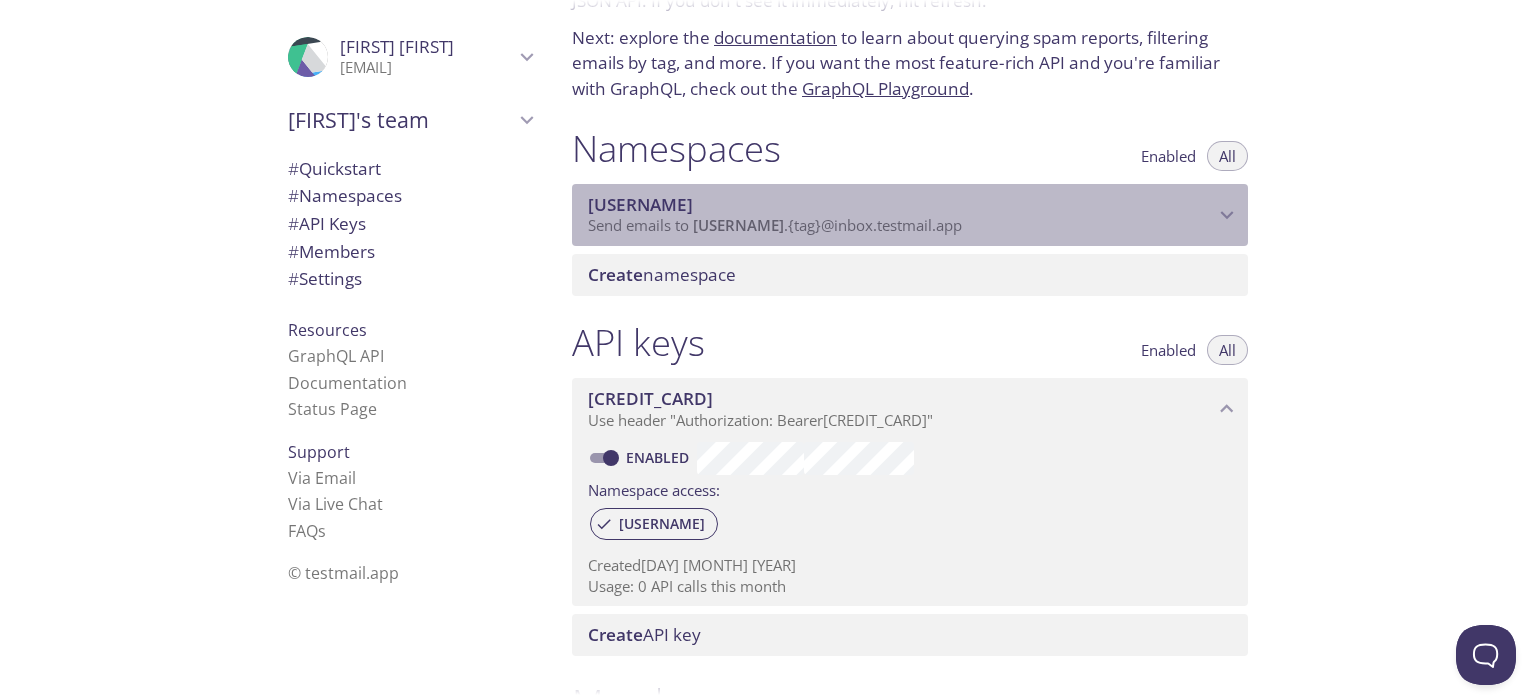 click on "Send emails to   [USERNAME] . {tag} @inbox.example.com" at bounding box center (775, 225) 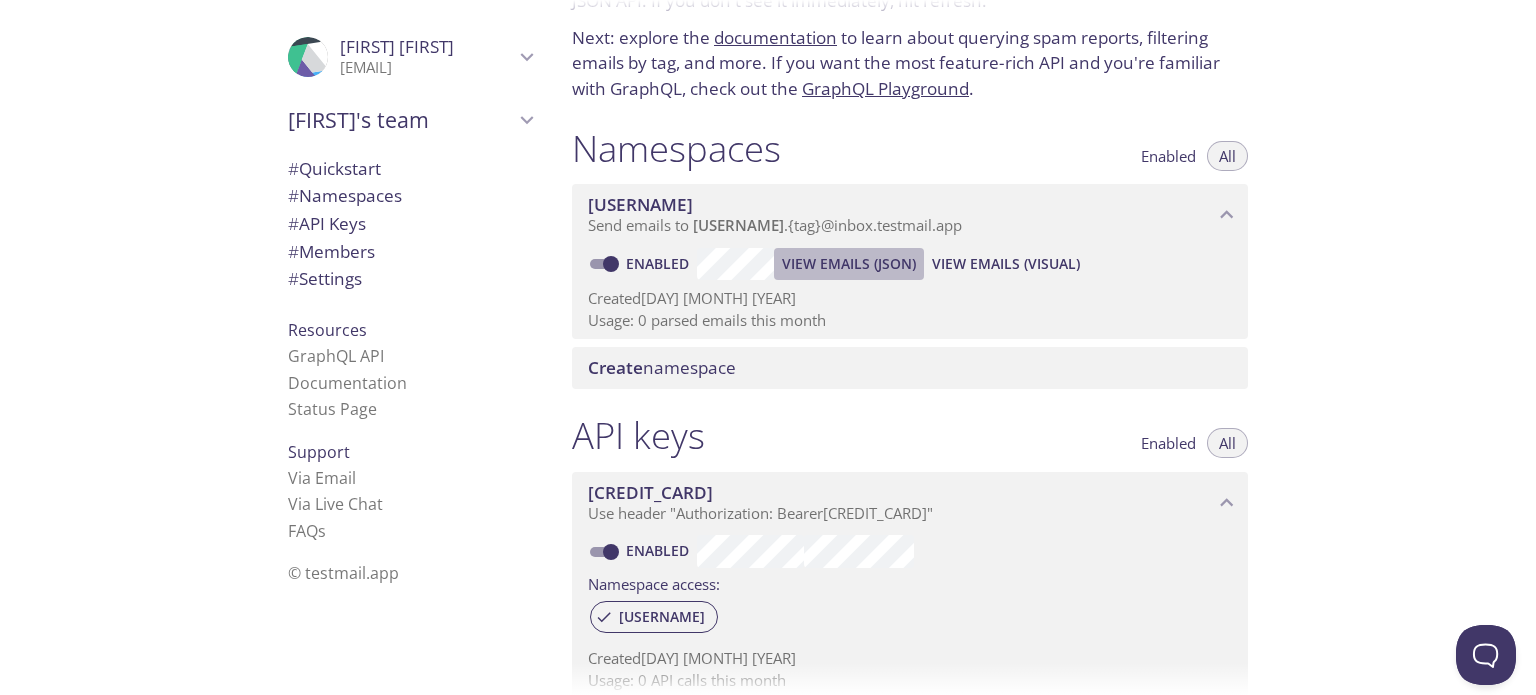 click on "View Emails (JSON)" at bounding box center (849, 264) 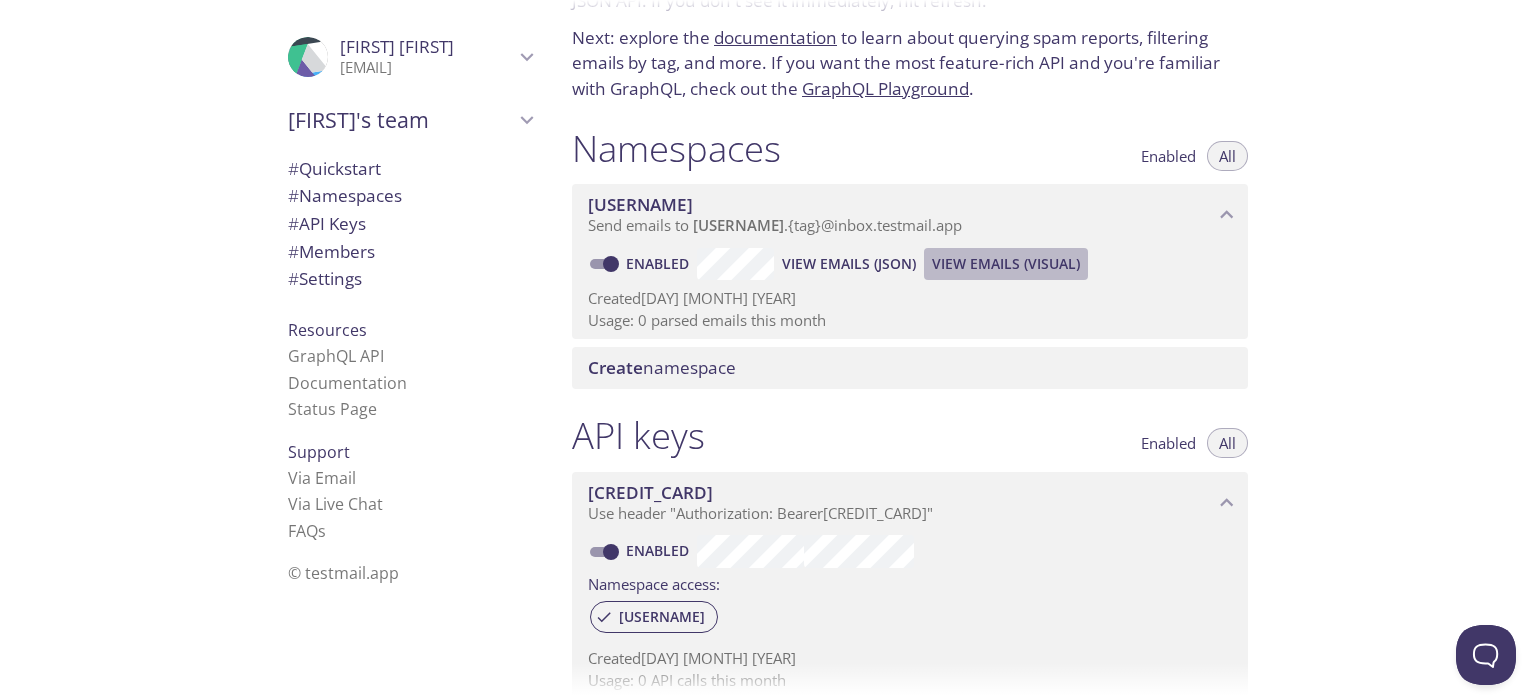 click on "View Emails (Visual)" at bounding box center [1006, 264] 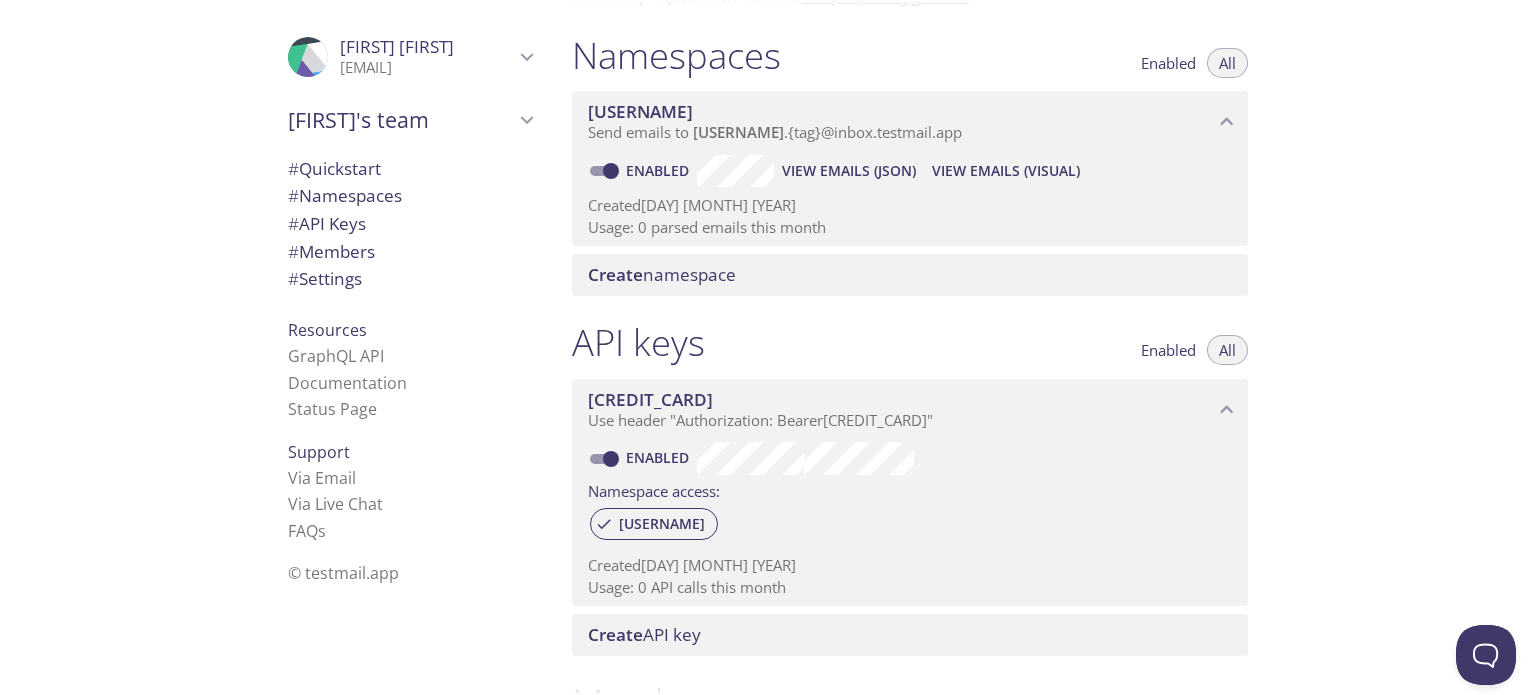 scroll, scrollTop: 227, scrollLeft: 0, axis: vertical 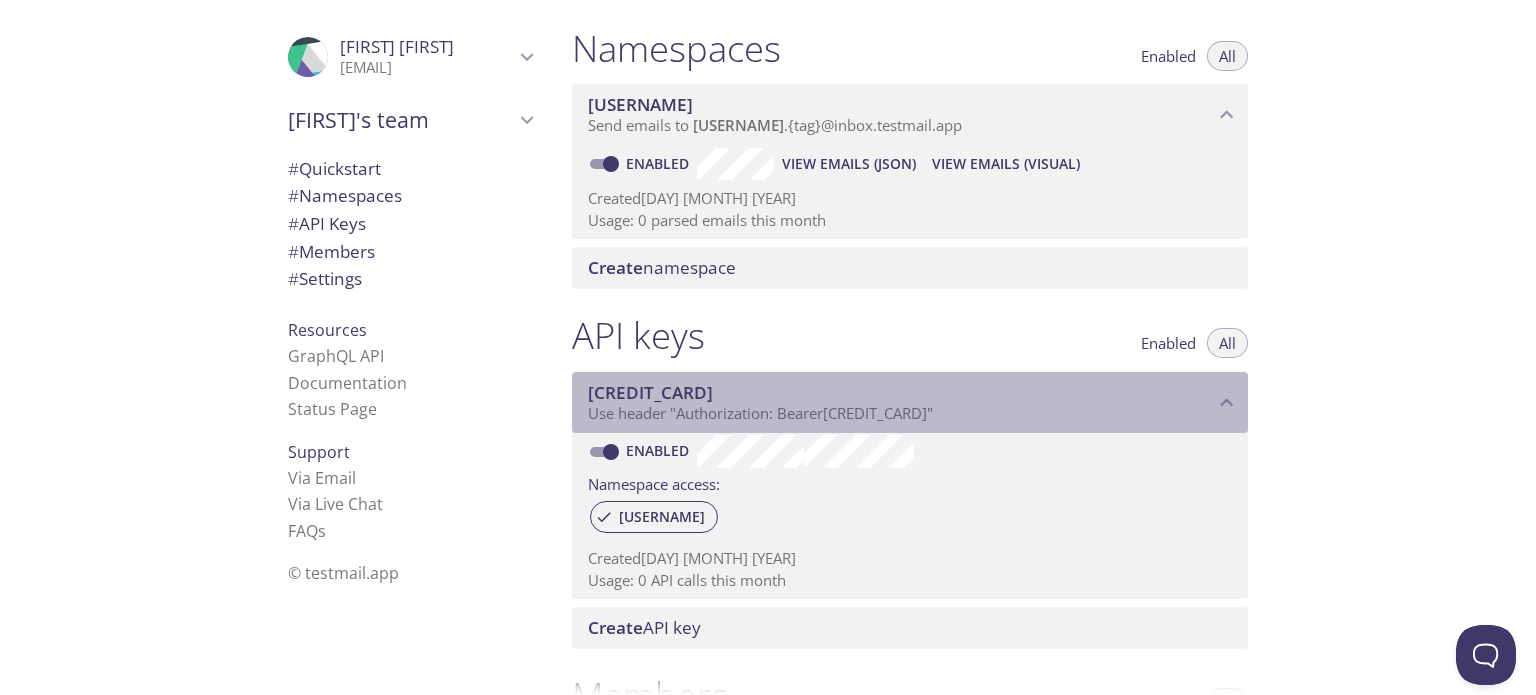 click on "[CREDIT_CARD]" at bounding box center [650, 392] 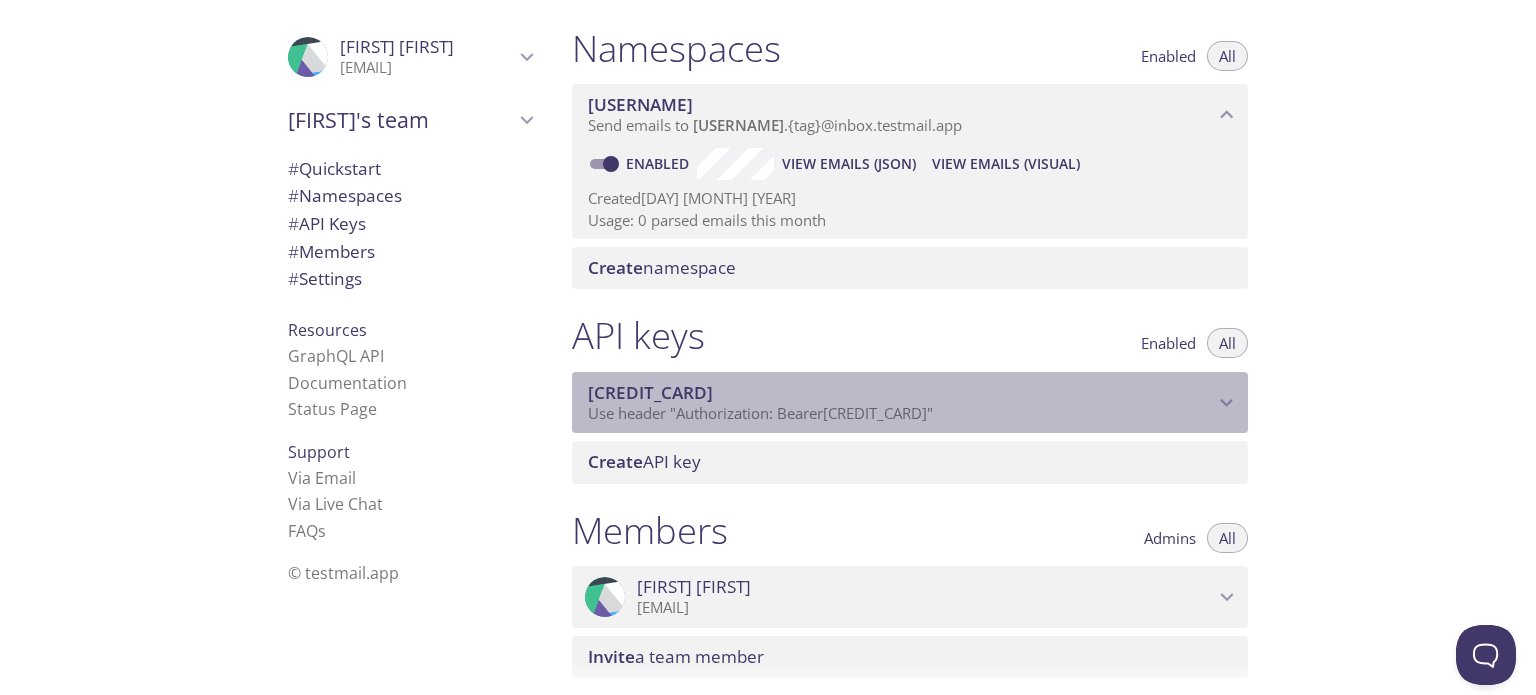 click on "[CREDIT_CARD]" at bounding box center (650, 392) 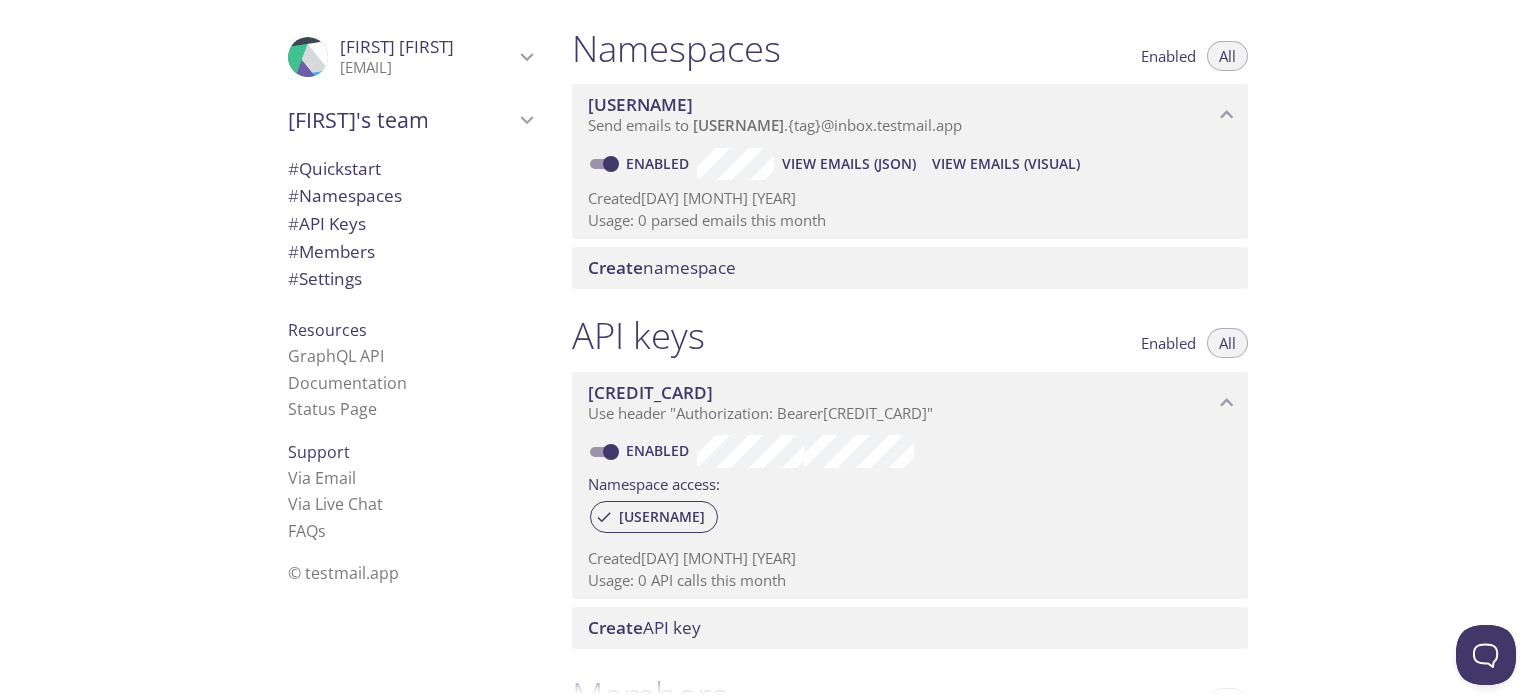 click on "[CREDIT_CARD] Use header "Authorization: Bearer  [CREDIT_CARD] " Enabled Namespace access: [USERNAME] Created  6 [MONTH] [YEAR] Usage: 0 API calls this month" at bounding box center [910, 485] 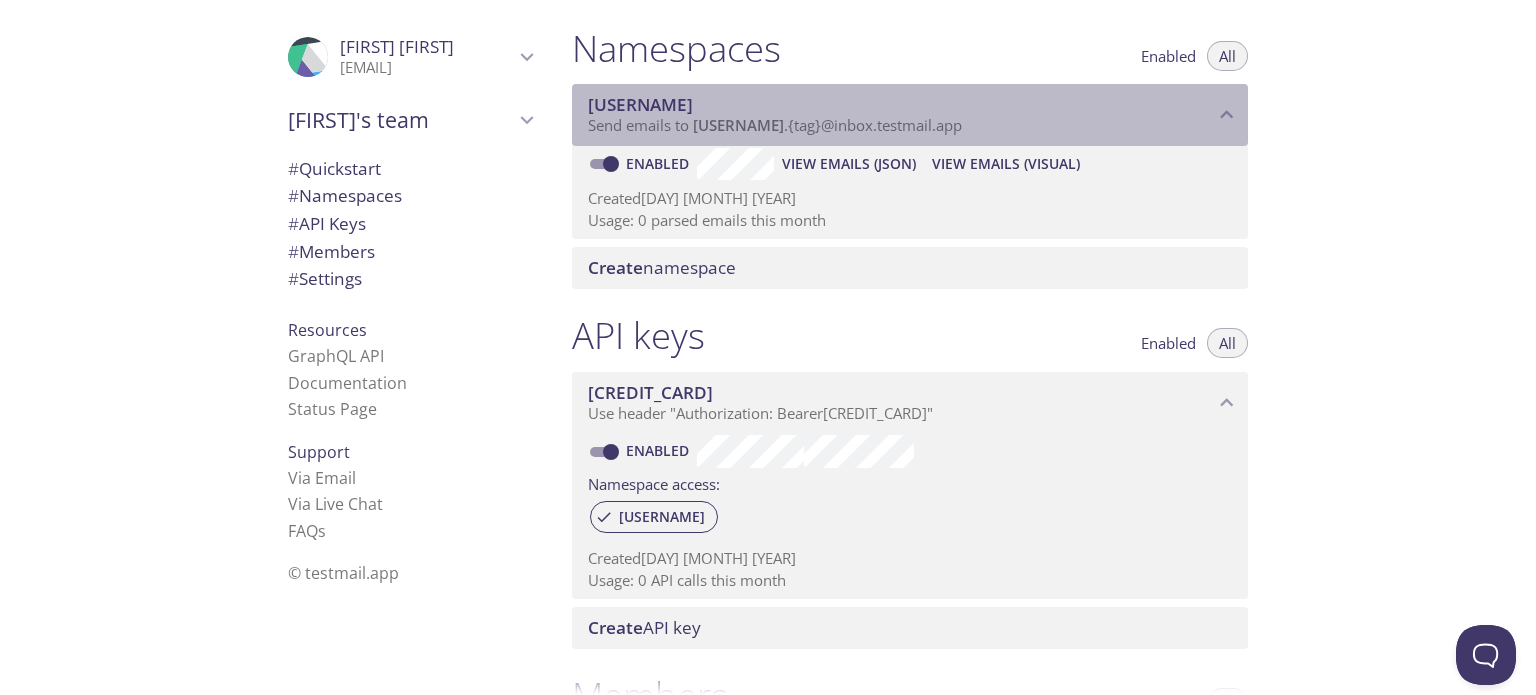 drag, startPoint x: 597, startPoint y: 97, endPoint x: 617, endPoint y: 114, distance: 26.24881 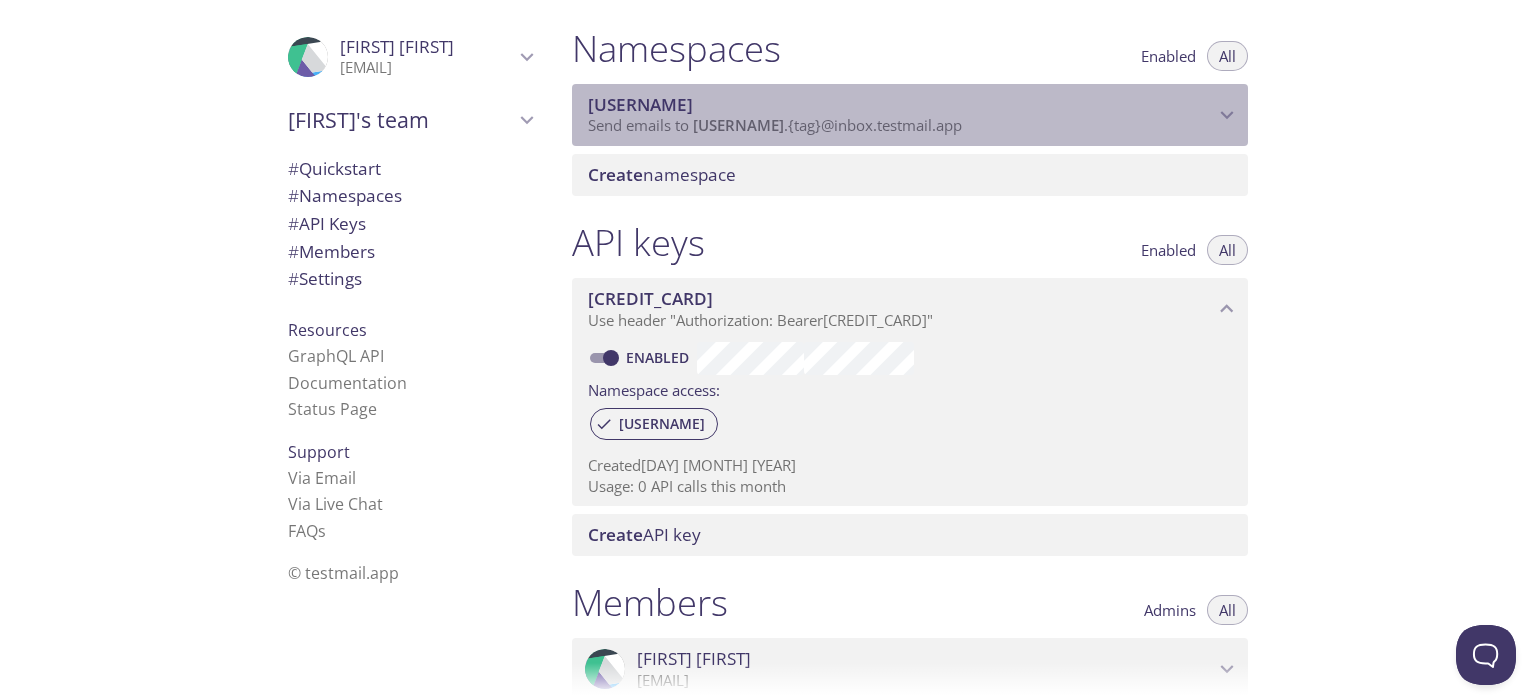 click on "[USERNAME]" at bounding box center (640, 104) 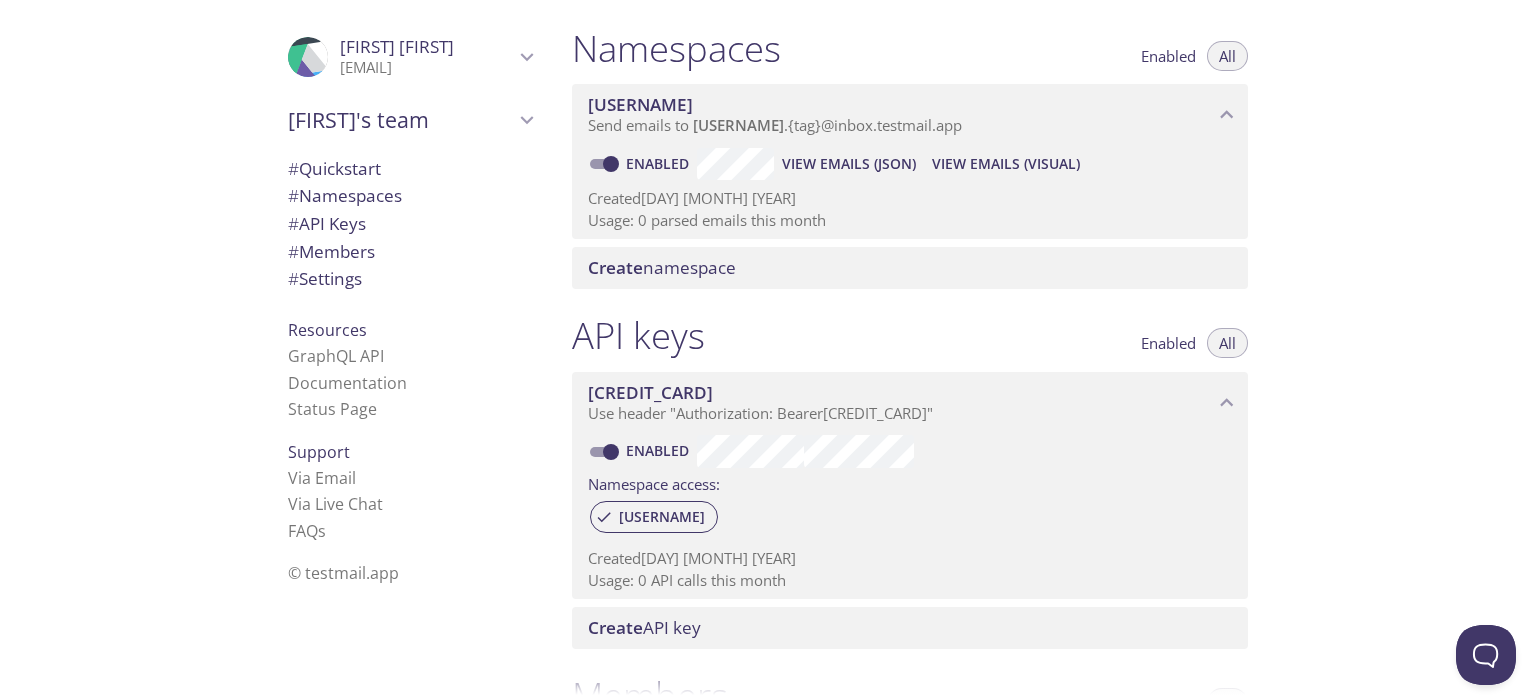 click on "Namespaces Enabled All [USERNAME] Send emails to   [USERNAME] . {tag} @inbox.example.com Enabled View Emails (JSON) View Emails (Visual) Created  6 [MONTH] [YEAR] Usage: 0 parsed emails this month Create  namespace" at bounding box center [910, 158] 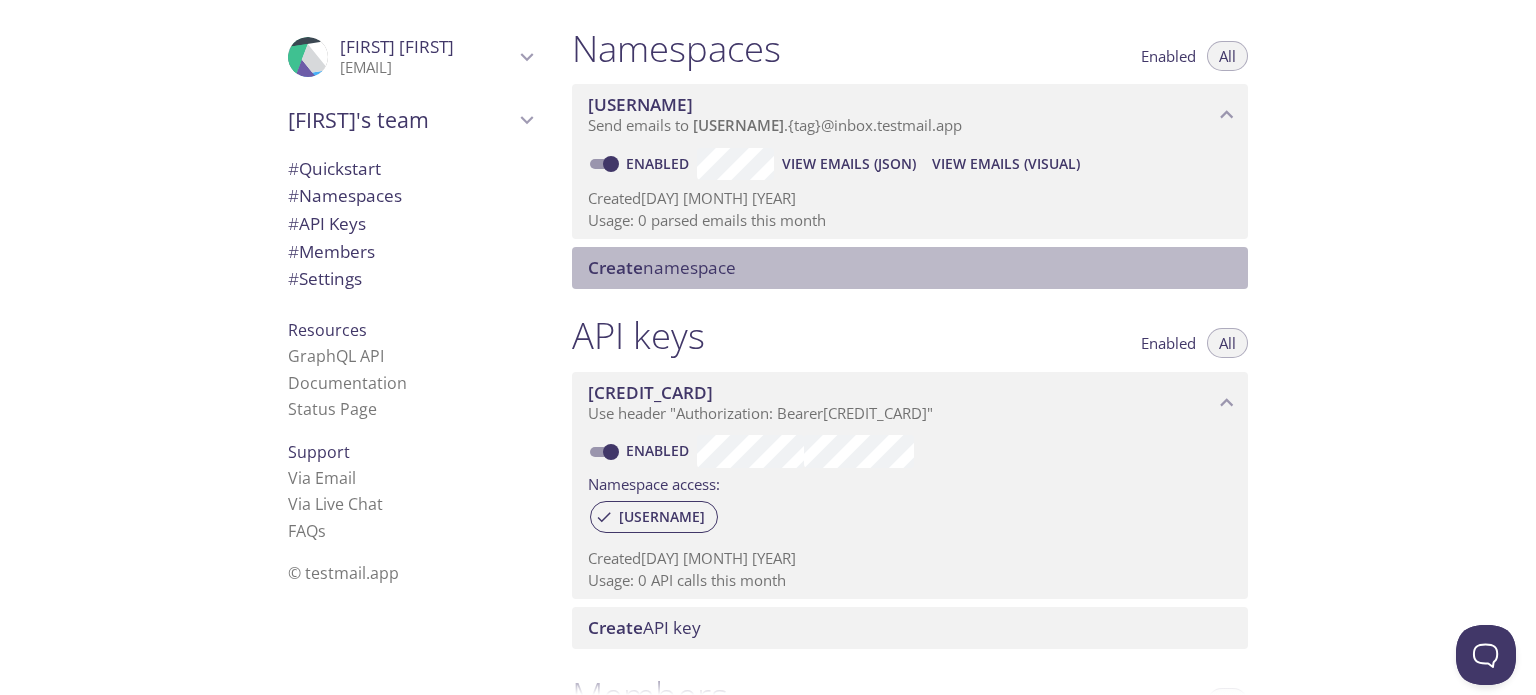 click on "Create  namespace" at bounding box center [662, 267] 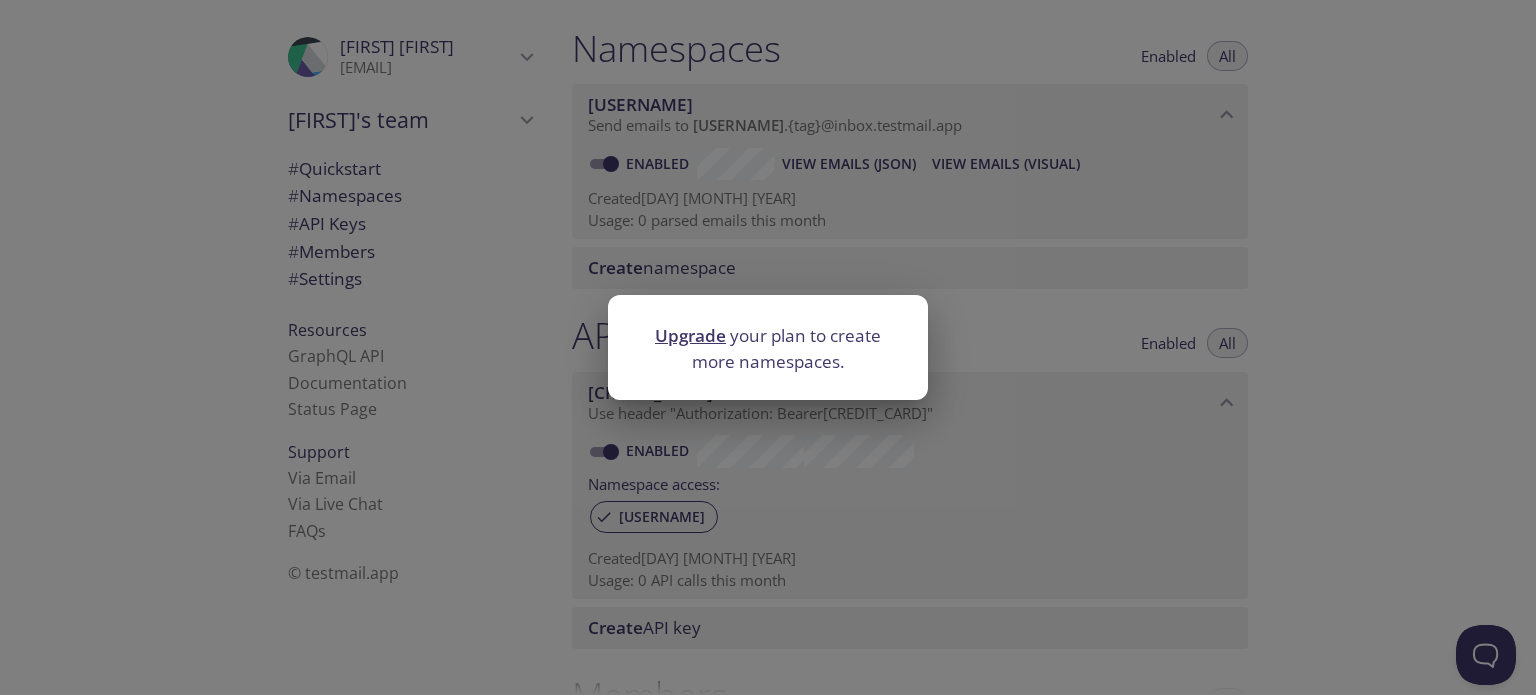 click on "Upgrade   your plan to create more namespaces." at bounding box center (768, 347) 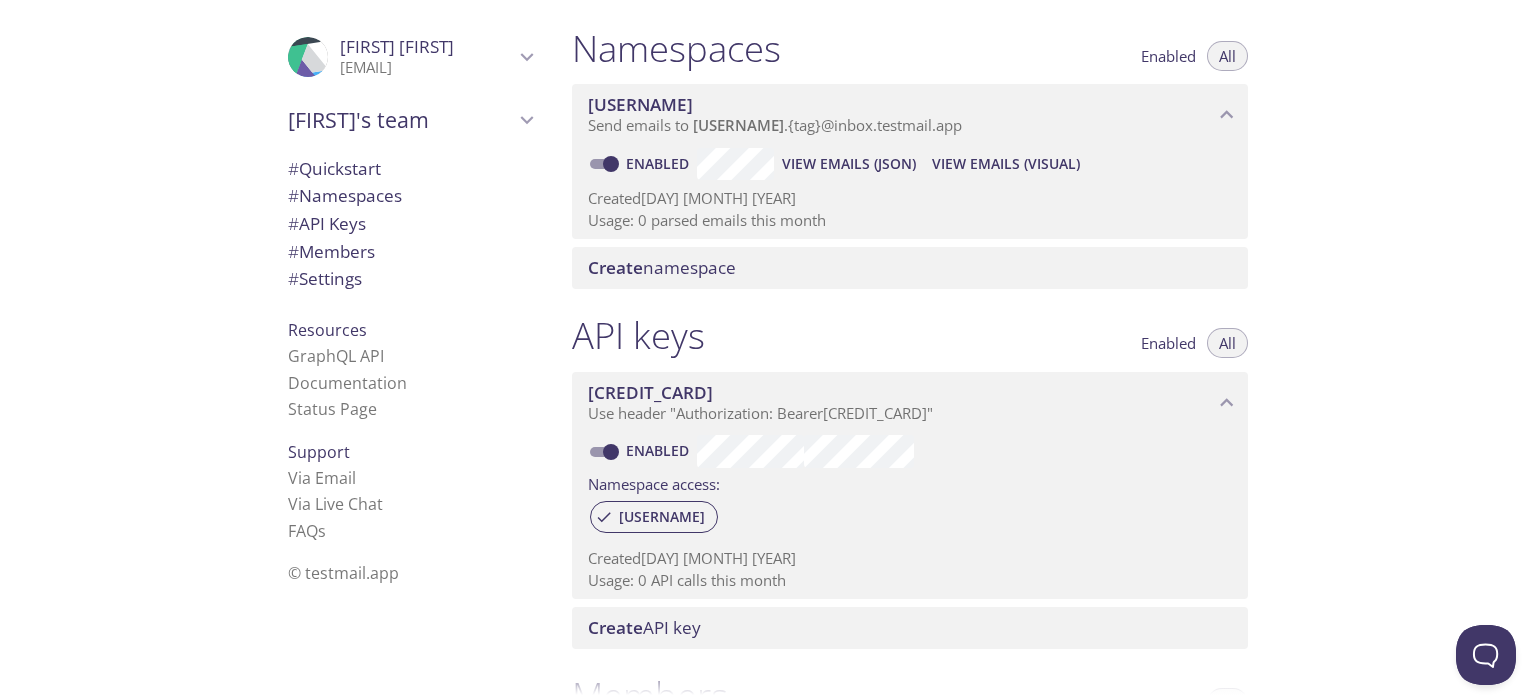 click on "Use header "Authorization: Bearer  [CREDIT_CARD] "" at bounding box center (760, 413) 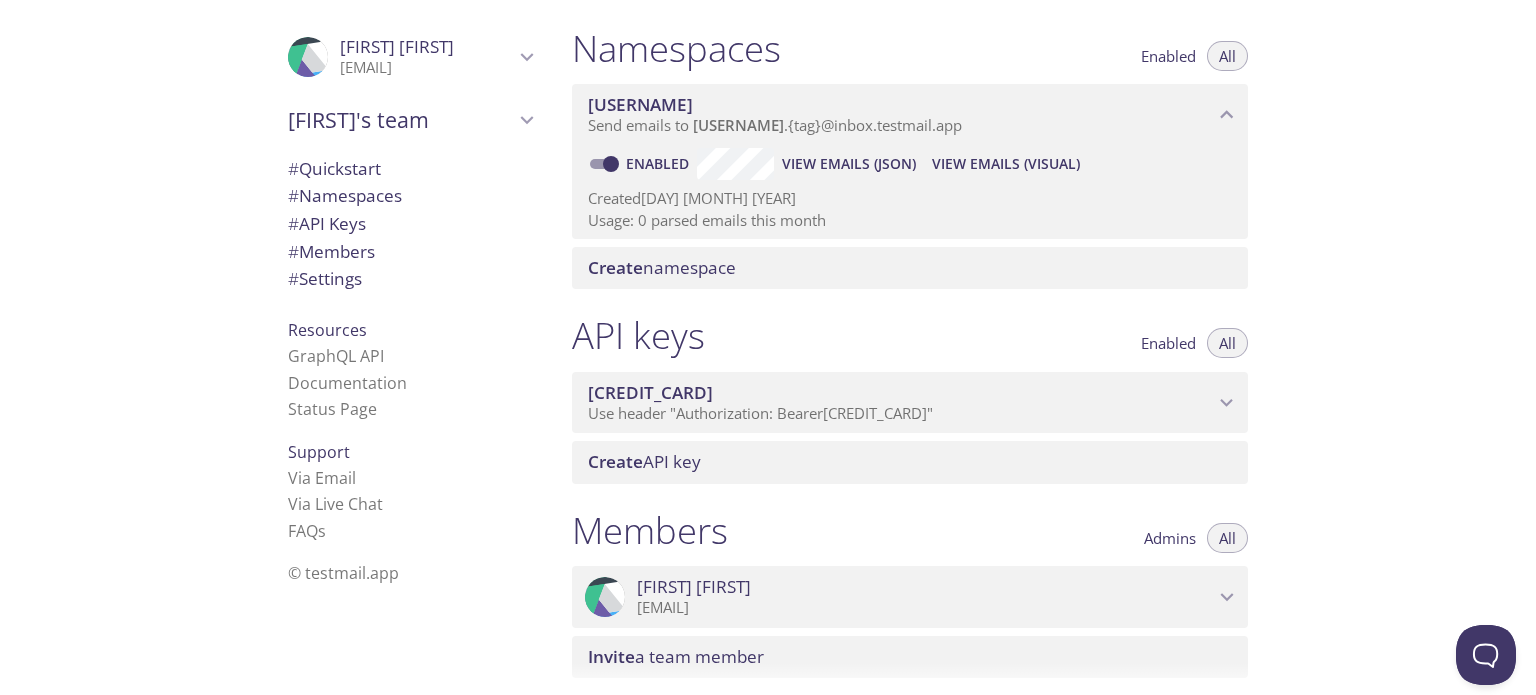 click on "Use header "Authorization: Bearer  [CREDIT_CARD] "" at bounding box center (760, 413) 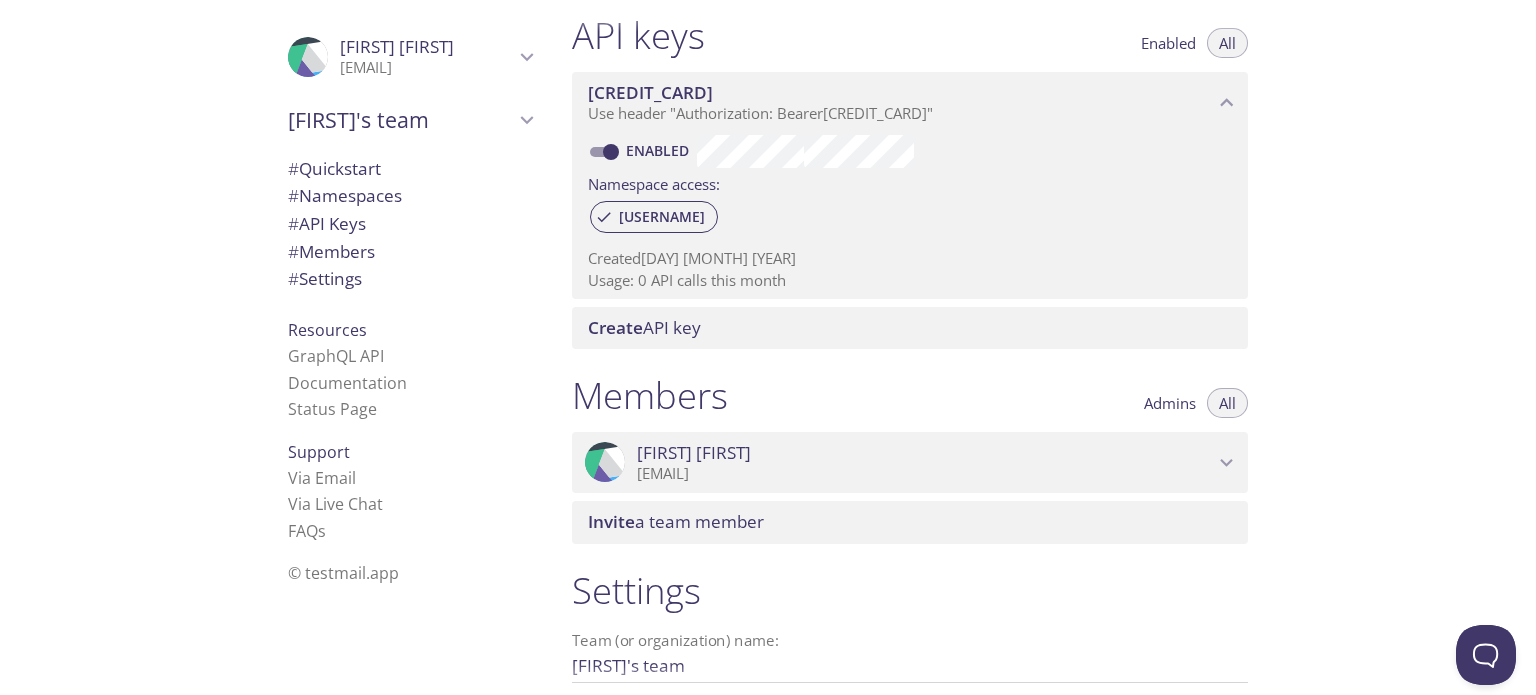 scroll, scrollTop: 727, scrollLeft: 0, axis: vertical 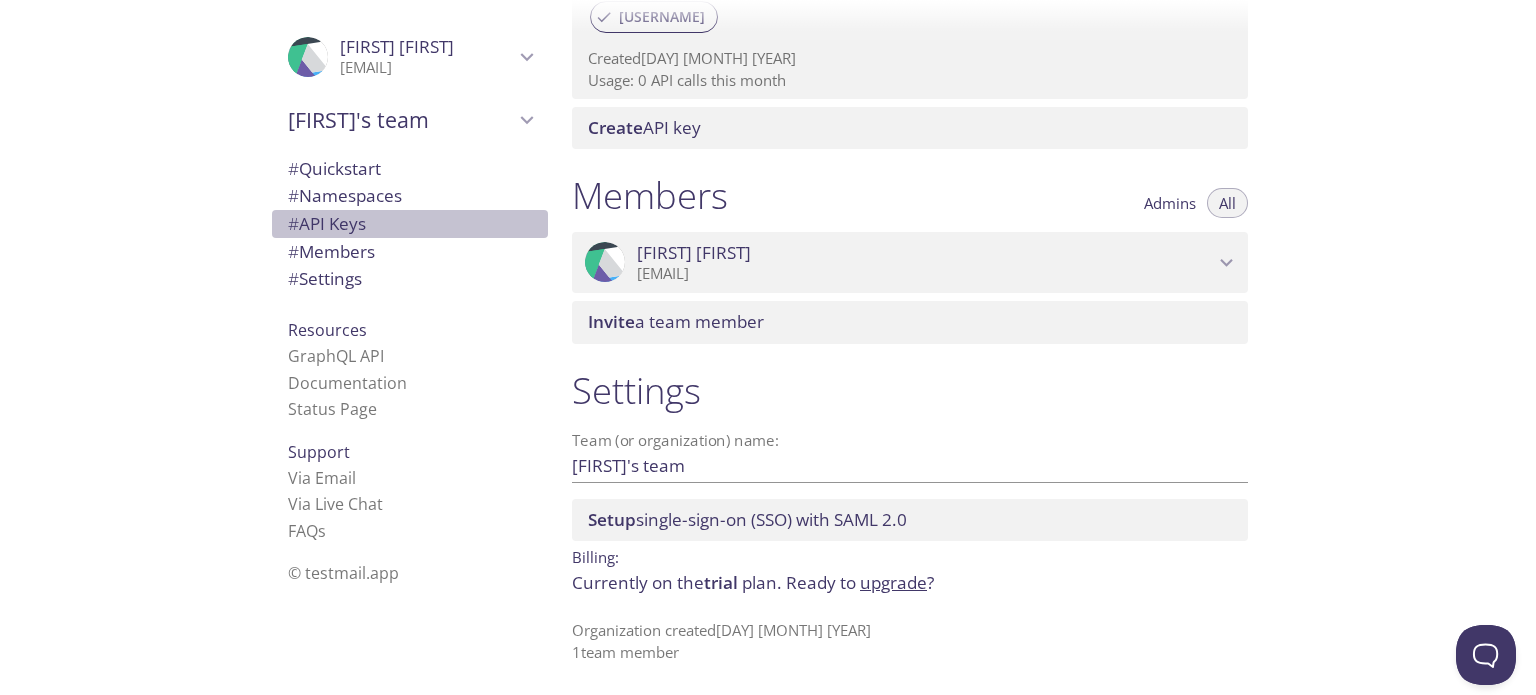 click on "#  API Keys" at bounding box center (410, 224) 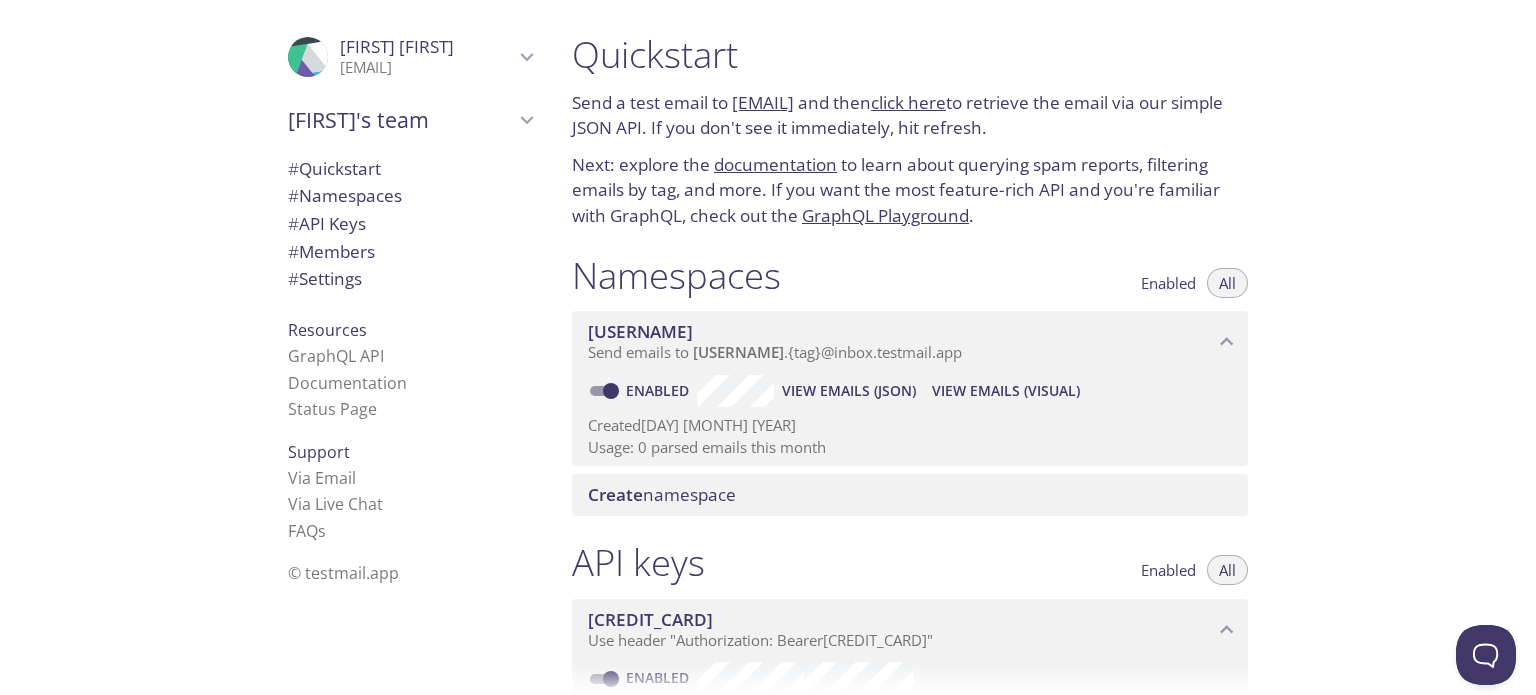 scroll, scrollTop: 0, scrollLeft: 0, axis: both 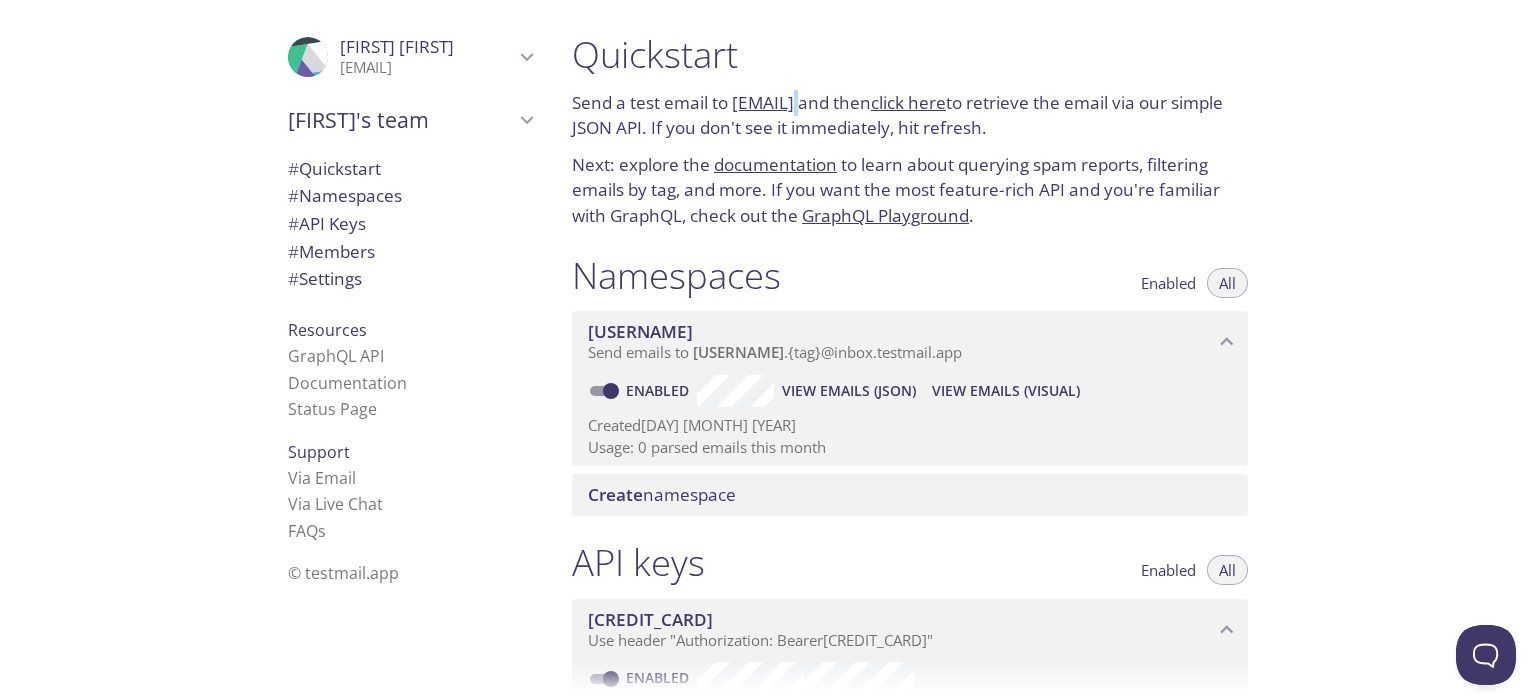 drag, startPoint x: 971, startPoint y: 105, endPoint x: 785, endPoint y: 105, distance: 186 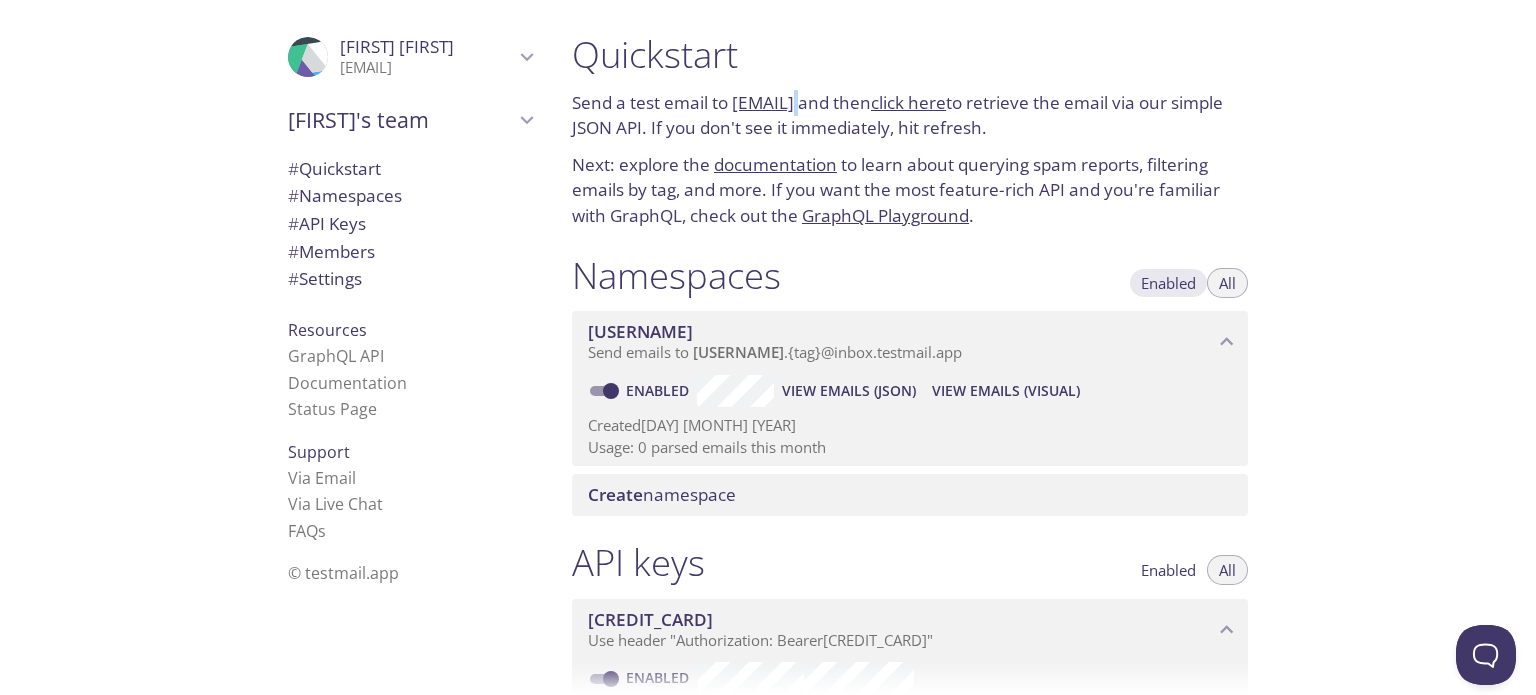 click on "Enabled" at bounding box center [1168, 283] 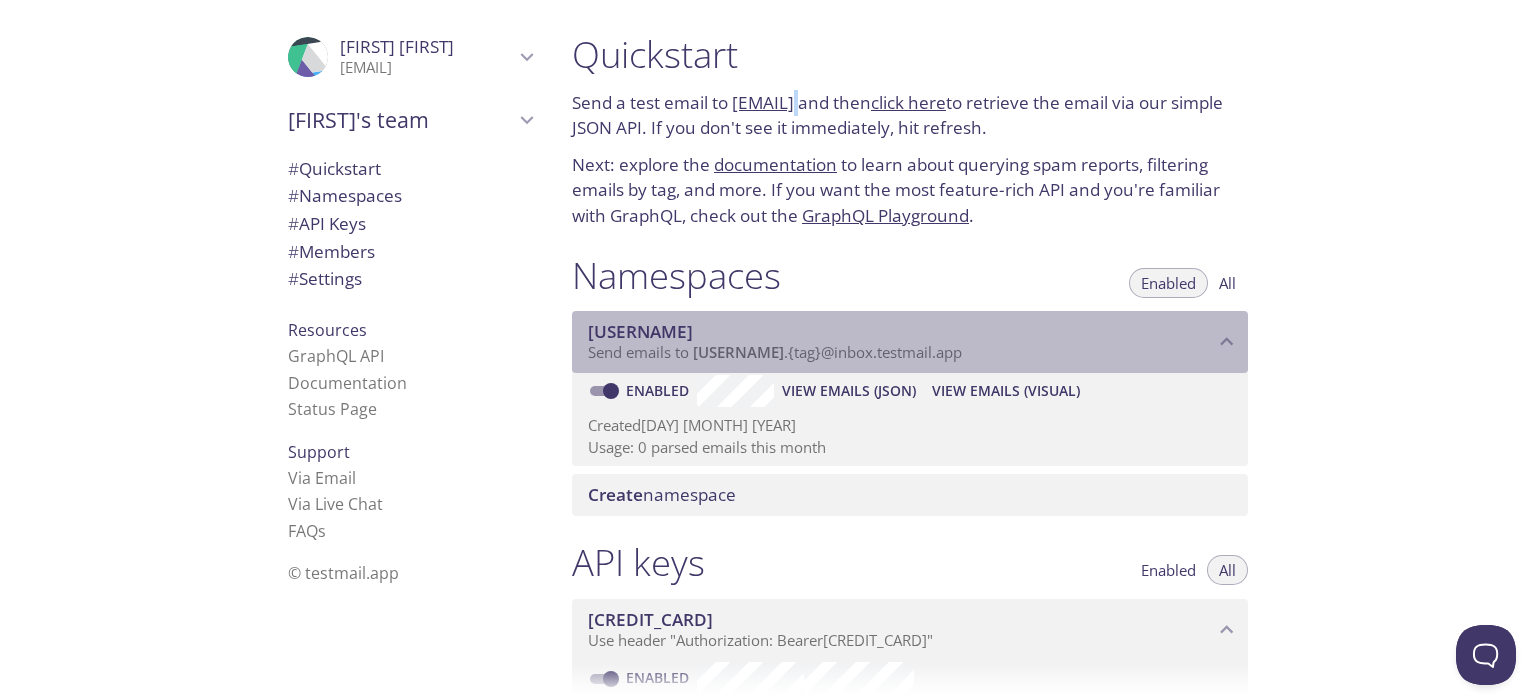 click on "[USERNAME]" at bounding box center (901, 332) 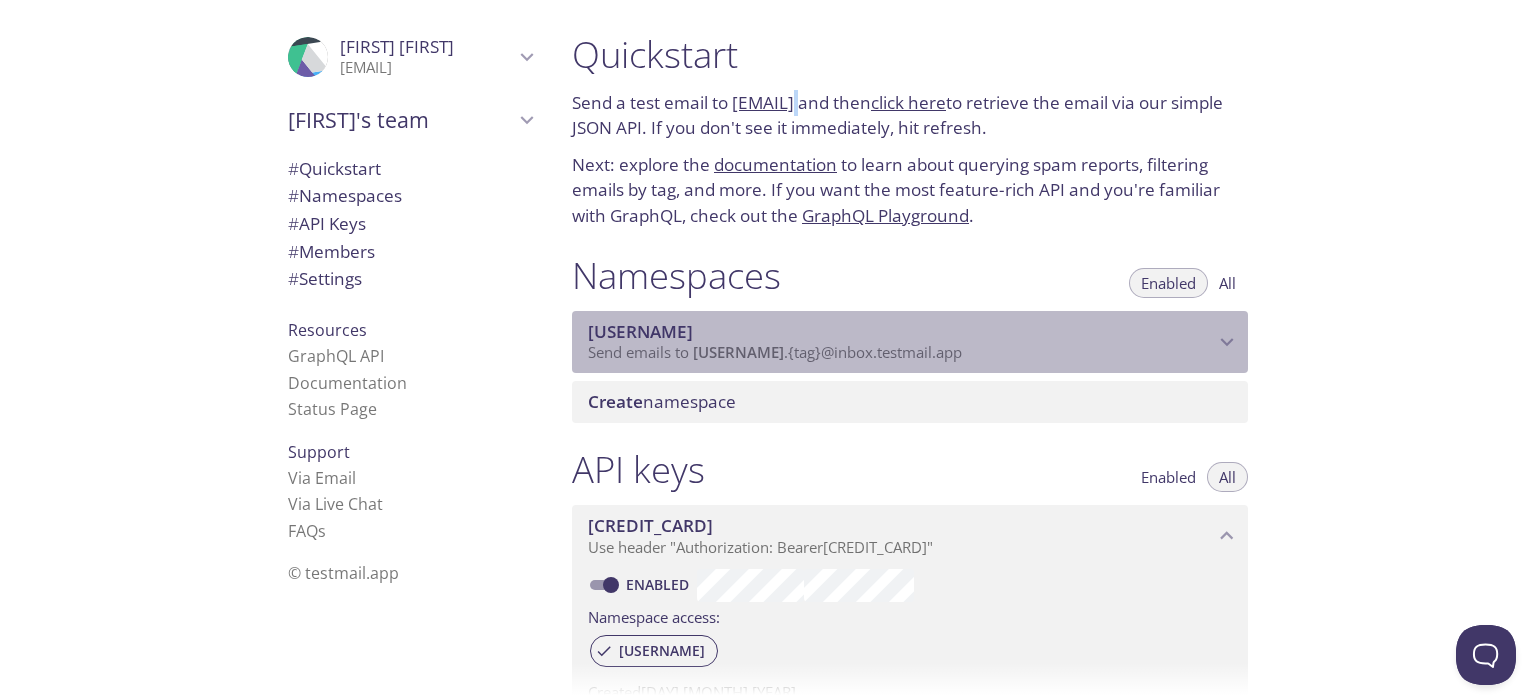 click on "[USERNAME]" at bounding box center [901, 332] 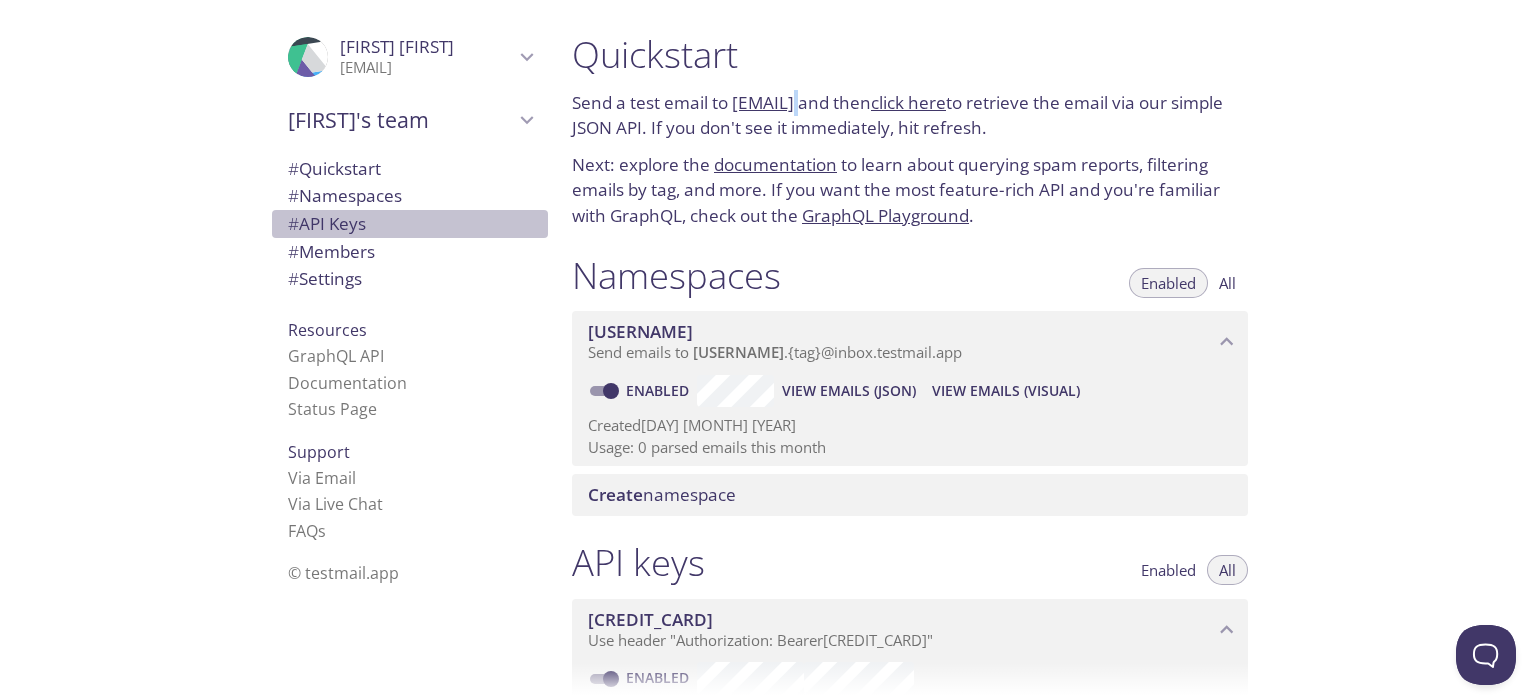 click on "#  API Keys" at bounding box center [327, 223] 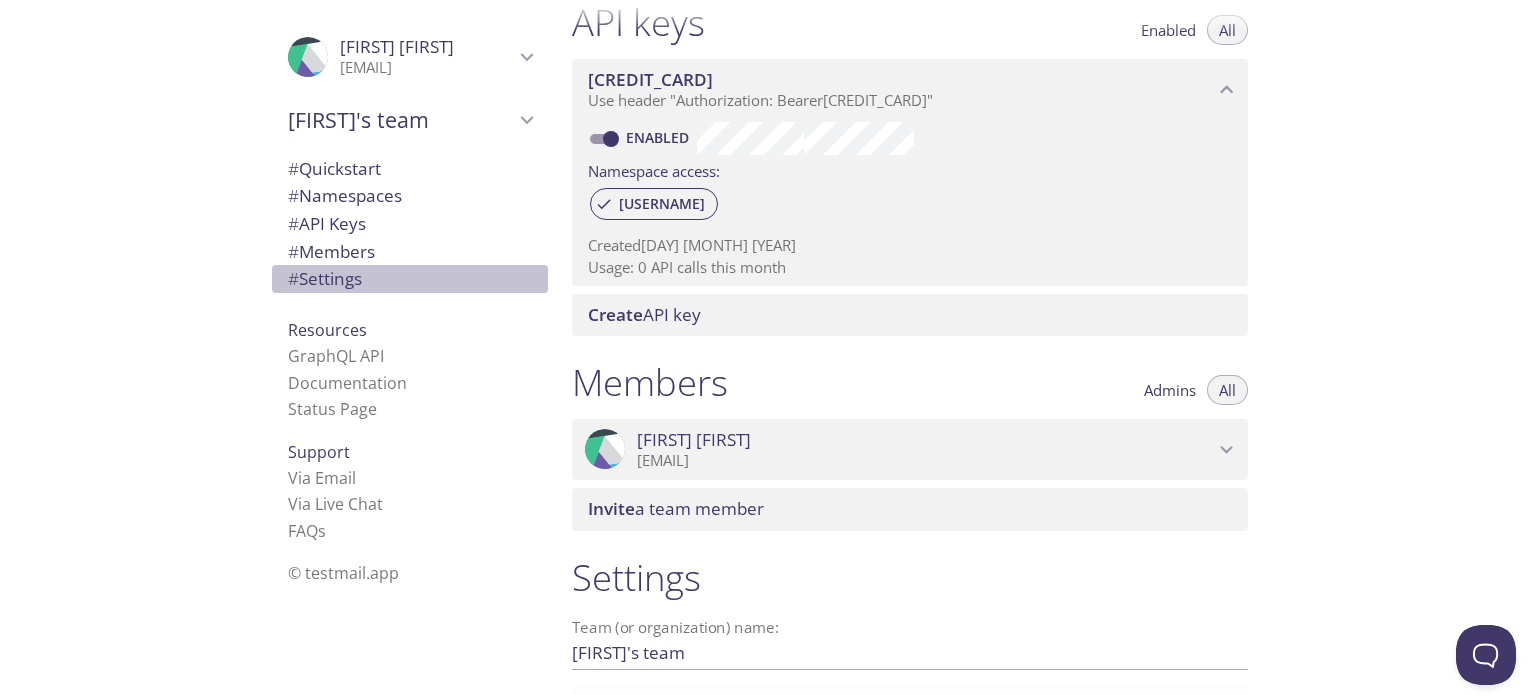 click on "#  Settings" at bounding box center (325, 278) 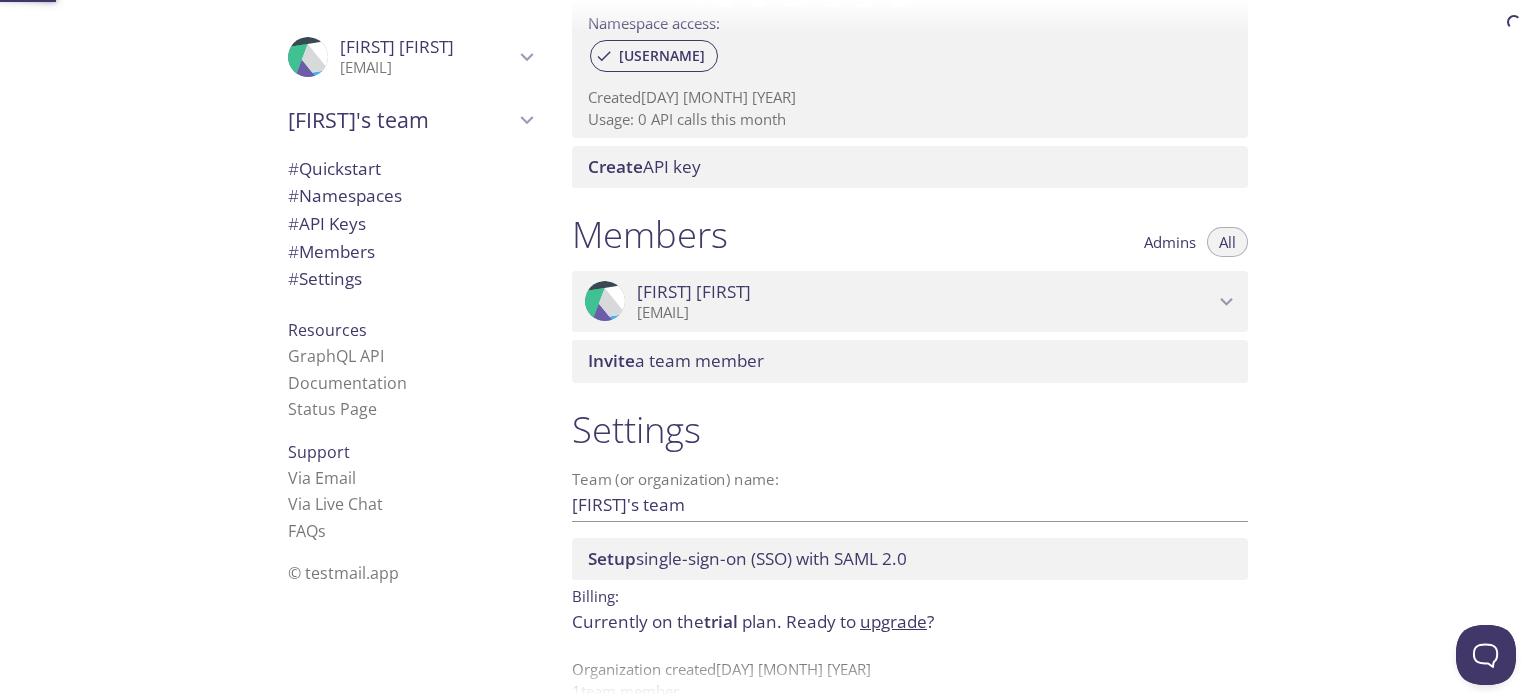 scroll, scrollTop: 727, scrollLeft: 0, axis: vertical 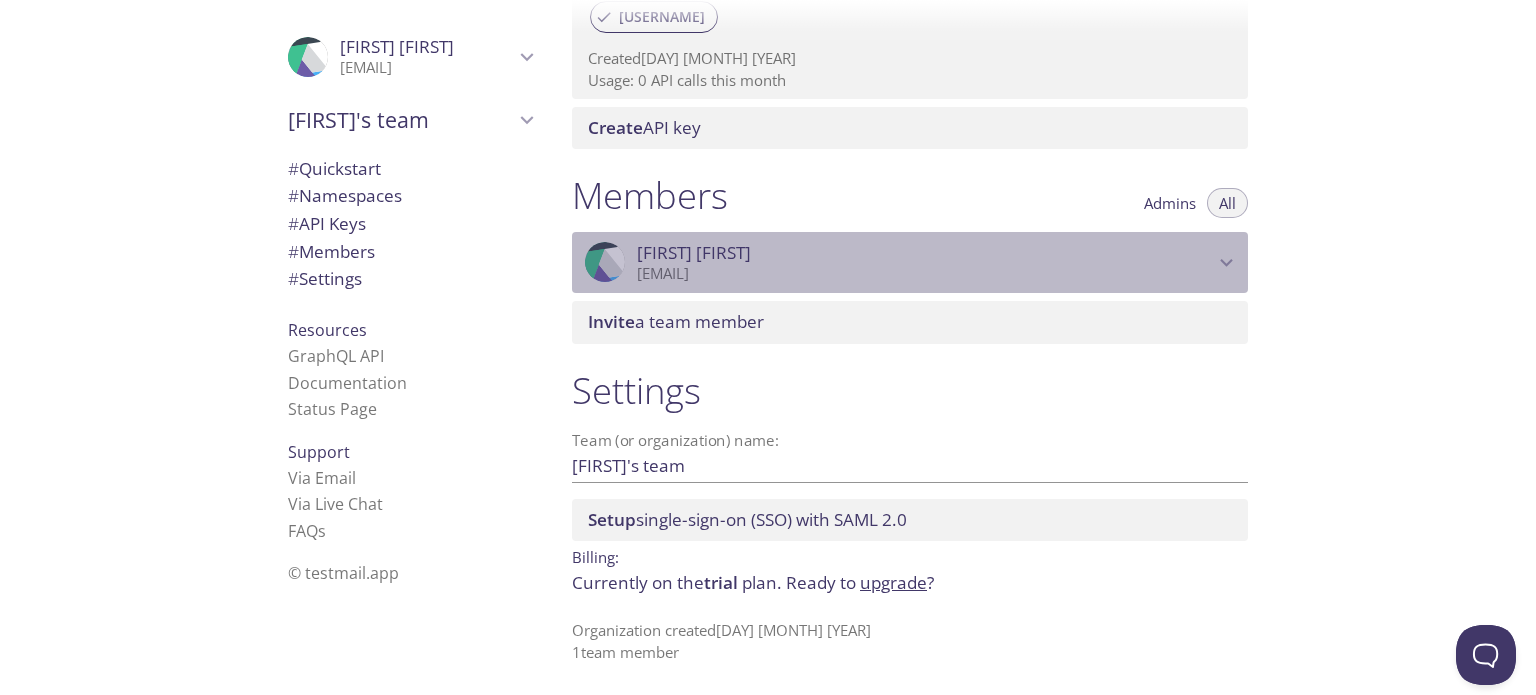 click on "[EMAIL]" at bounding box center (925, 274) 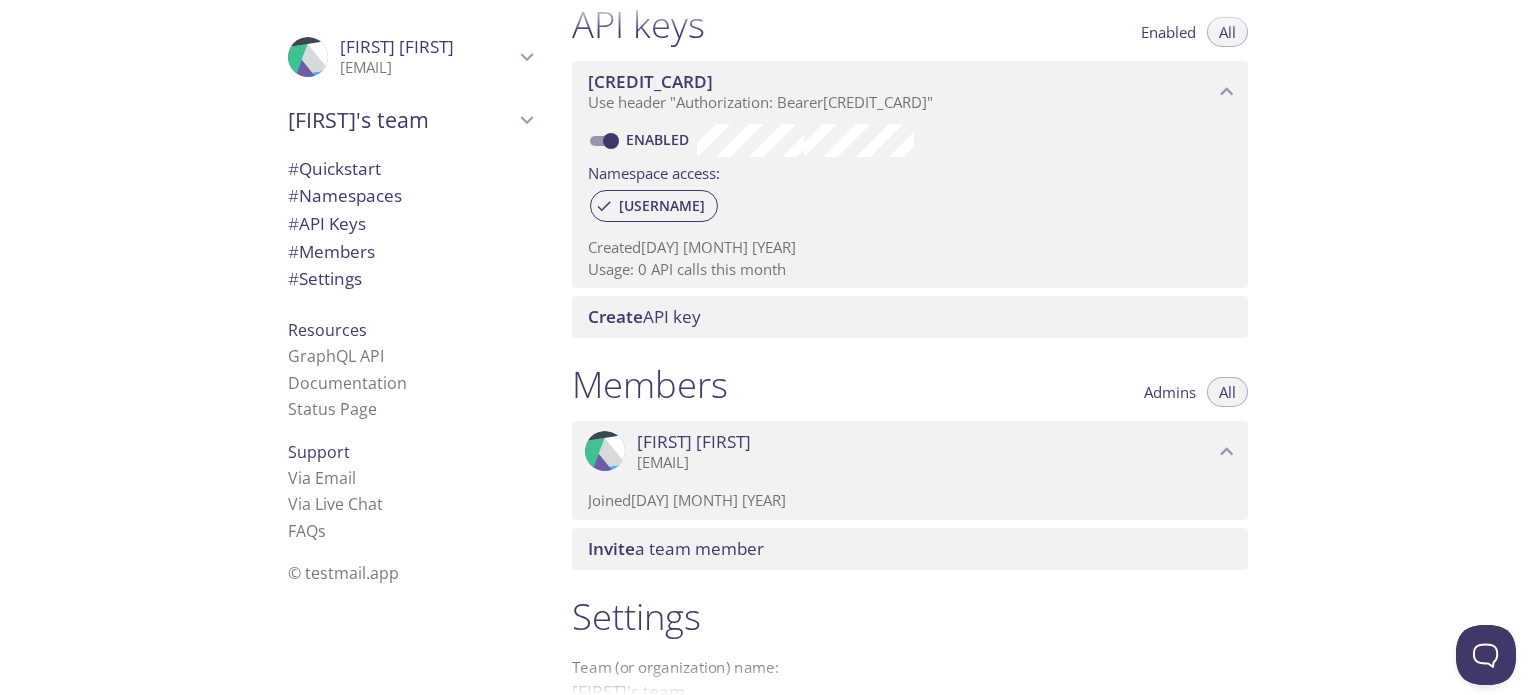 scroll, scrollTop: 527, scrollLeft: 0, axis: vertical 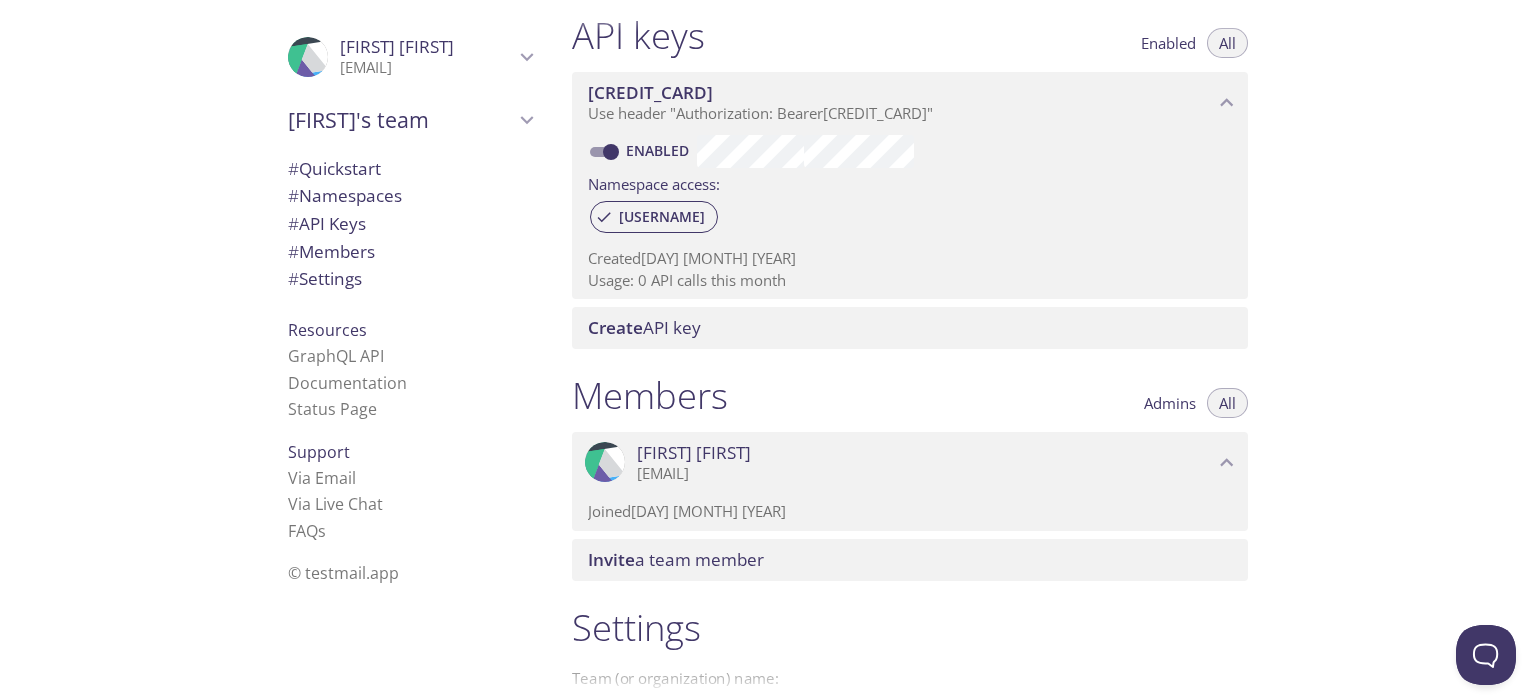 click on "Create  API key" at bounding box center [644, 327] 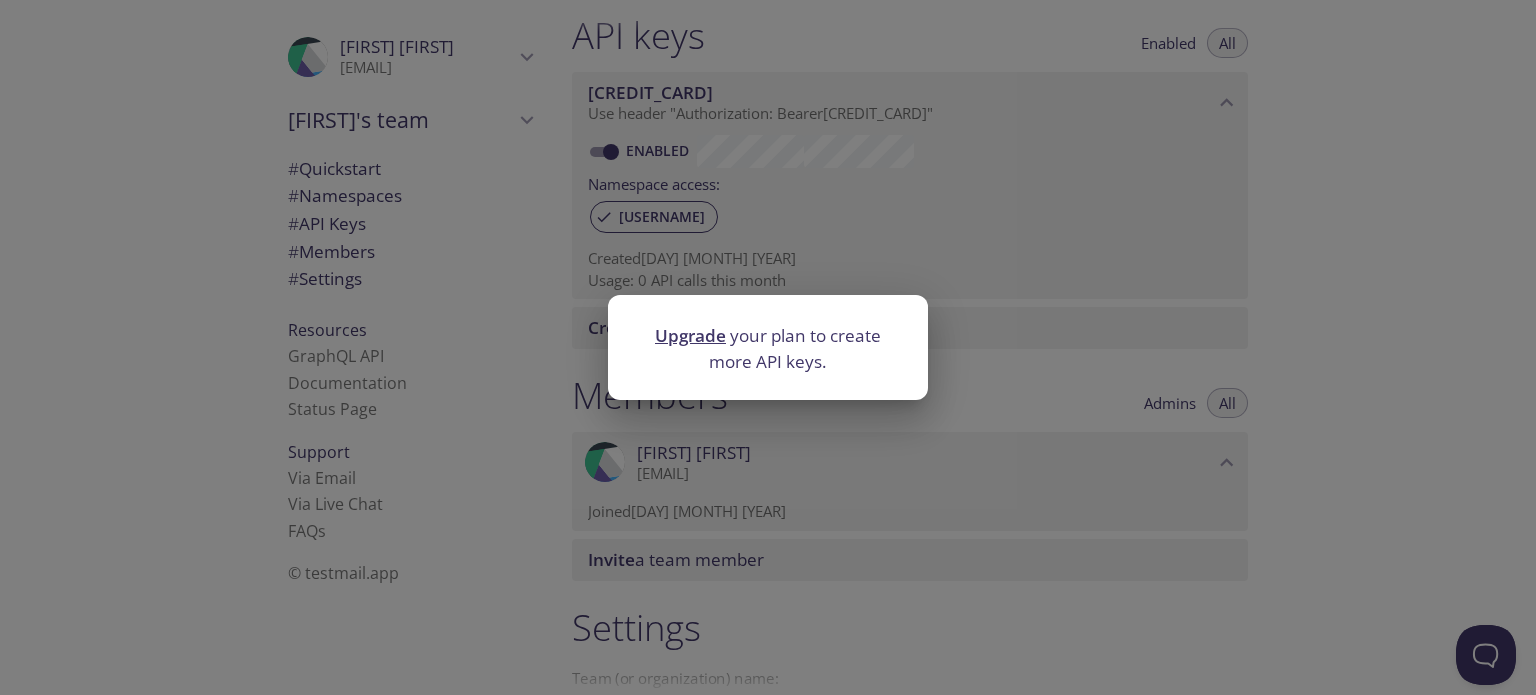 click on "Upgrade   your plan to create more API keys." at bounding box center [768, 347] 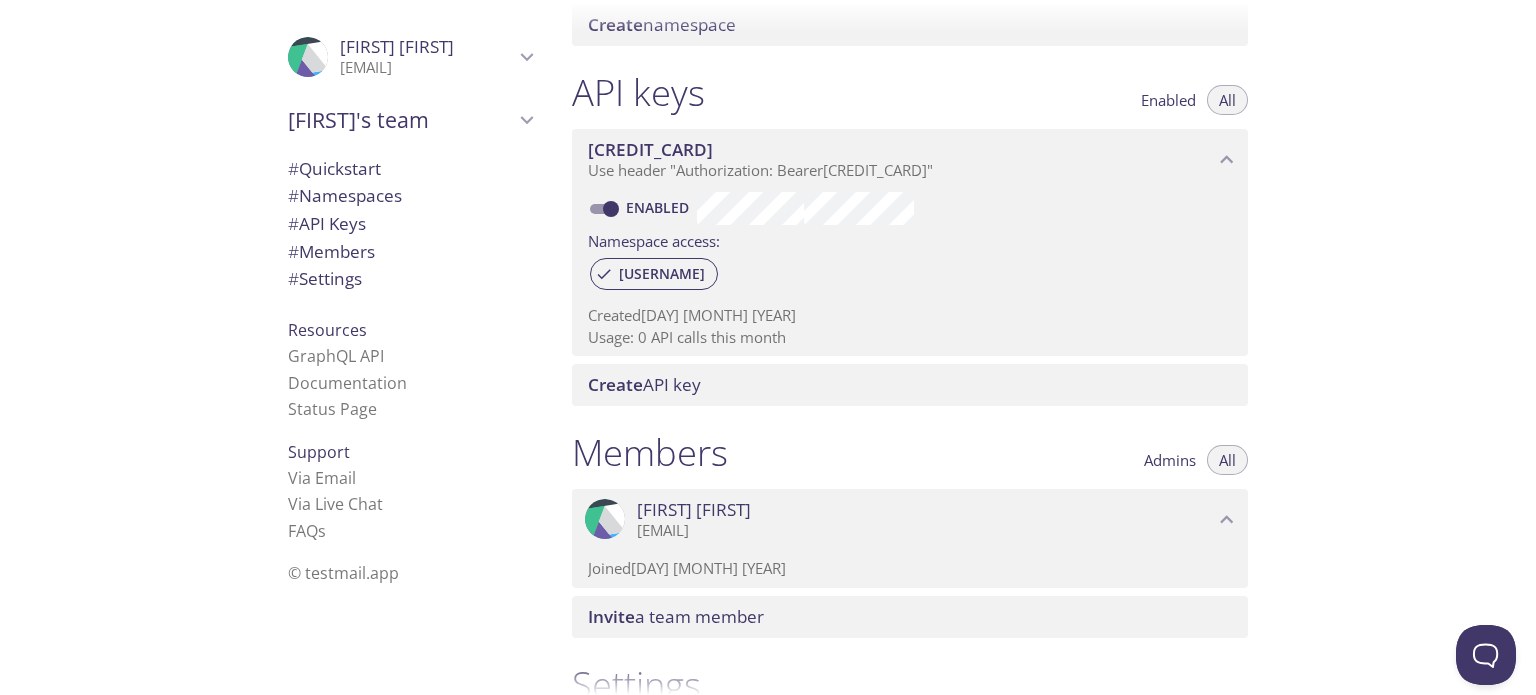 scroll, scrollTop: 327, scrollLeft: 0, axis: vertical 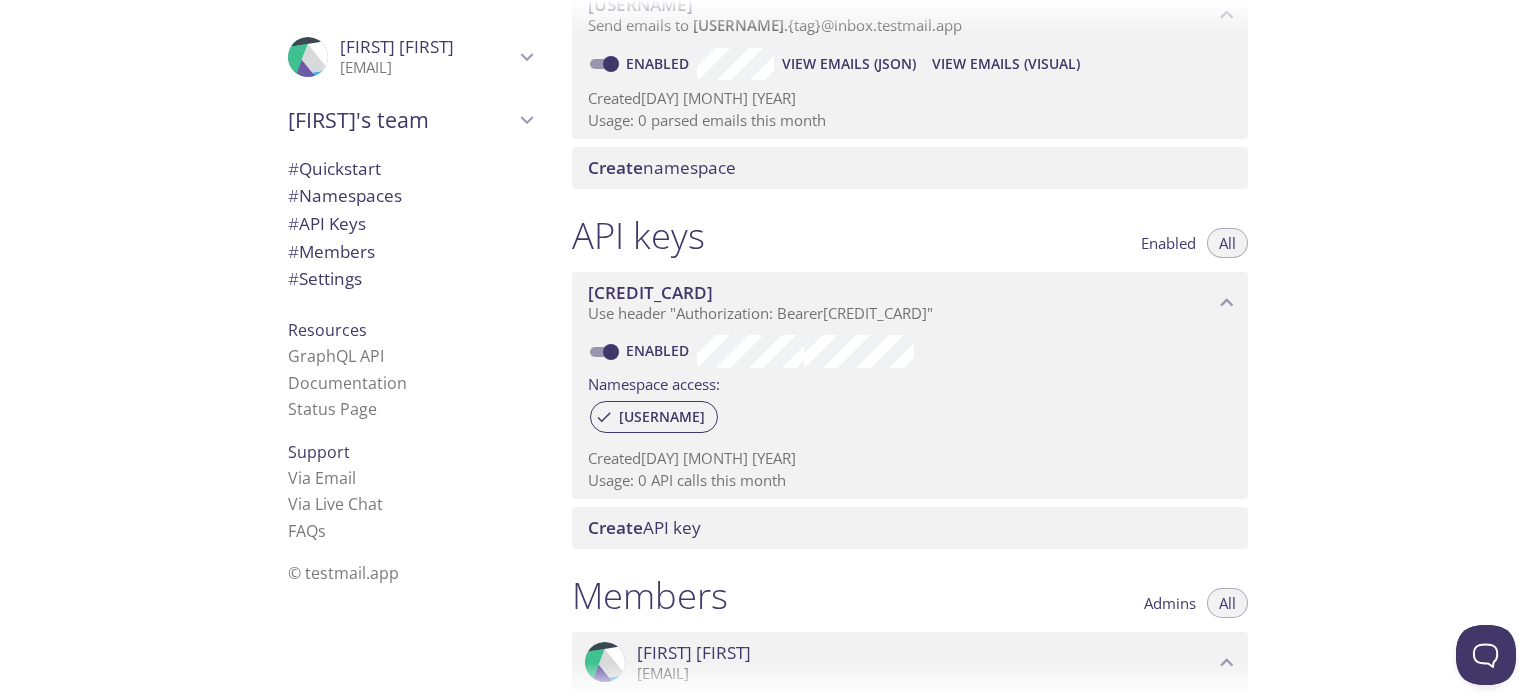 click on "Use header "Authorization: Bearer  [CREDIT_CARD] "" at bounding box center [760, 313] 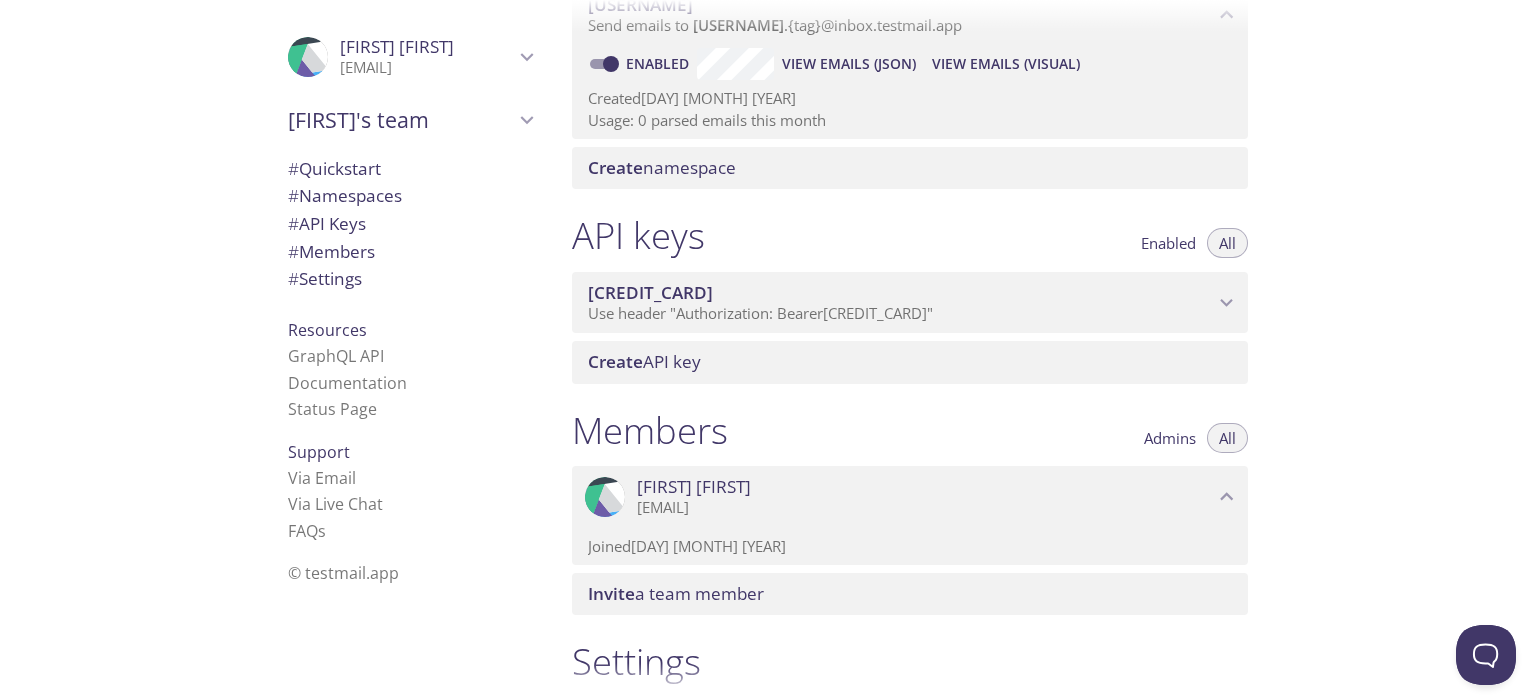 click on "Use header "Authorization: Bearer  [CREDIT_CARD] "" at bounding box center [760, 313] 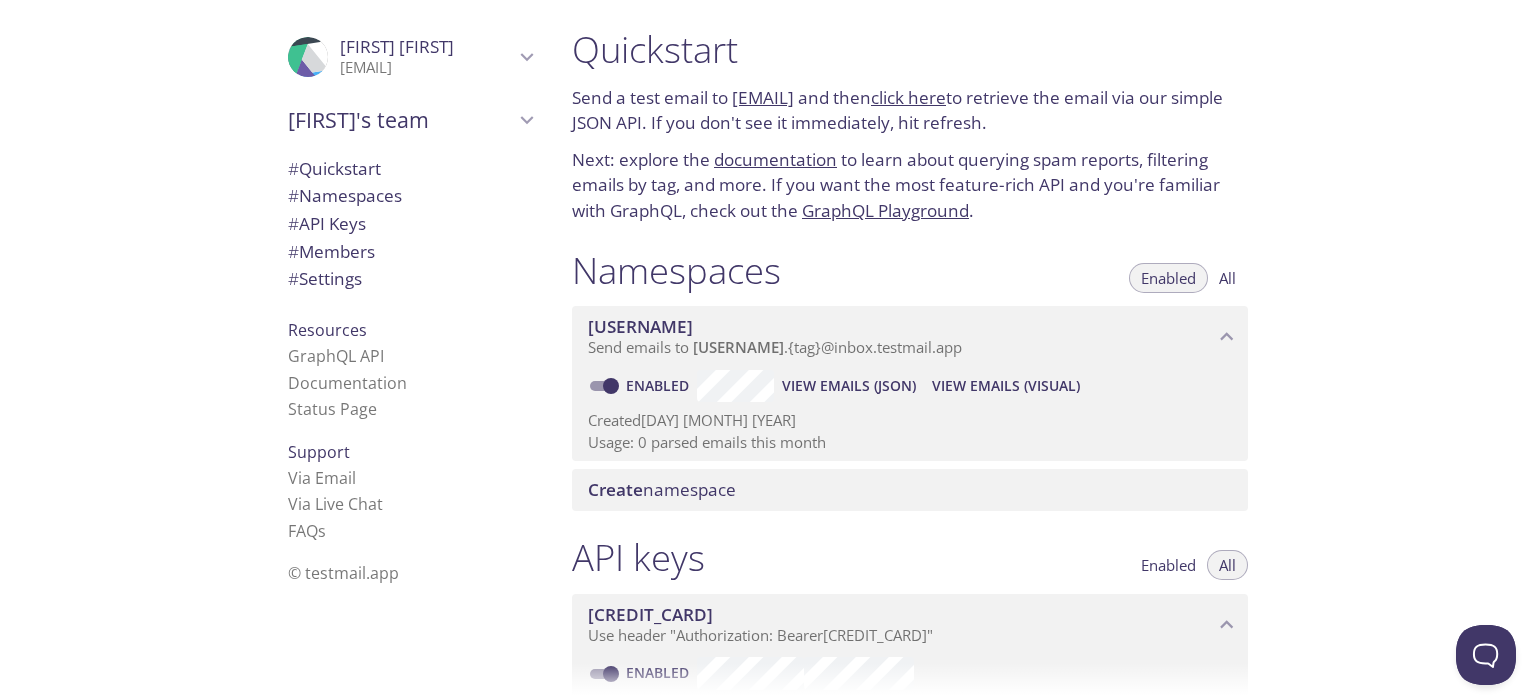 scroll, scrollTop: 0, scrollLeft: 0, axis: both 